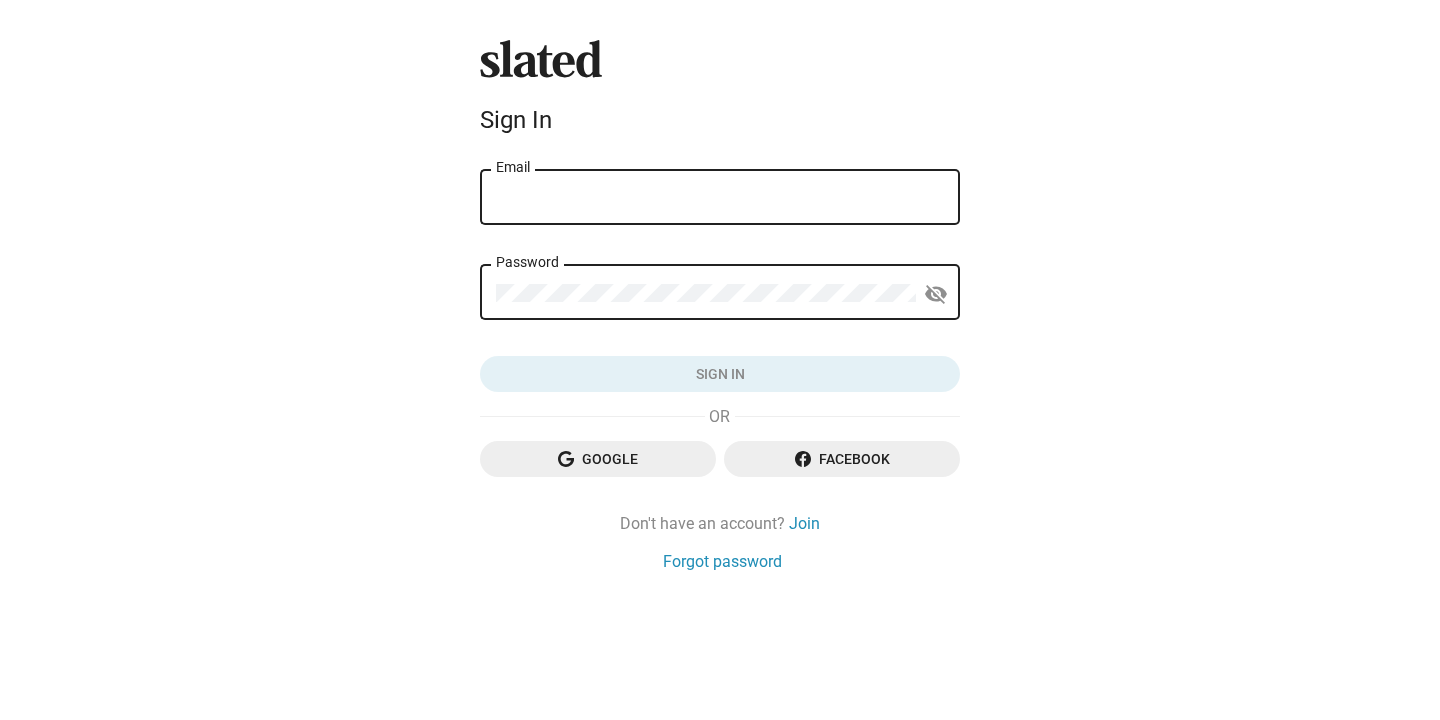 scroll, scrollTop: 0, scrollLeft: 0, axis: both 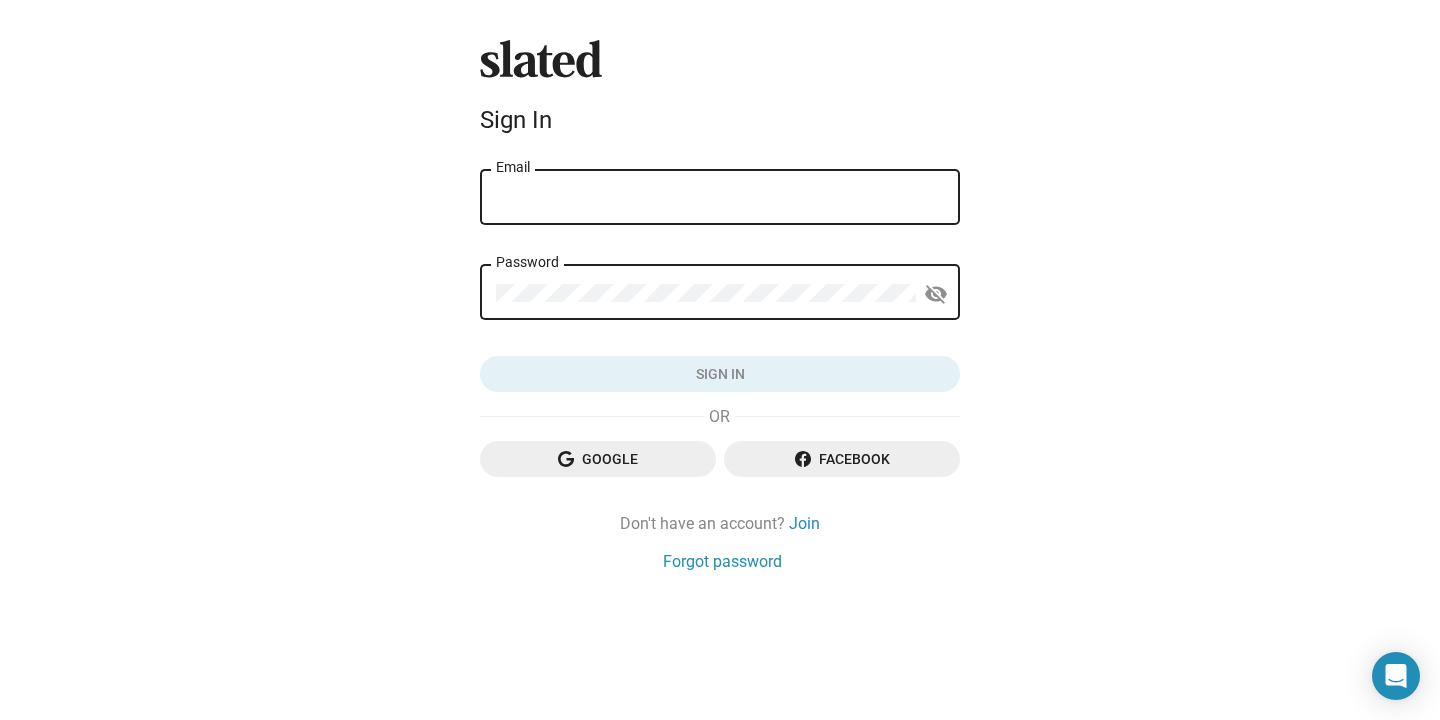 click on "Email" at bounding box center [720, 198] 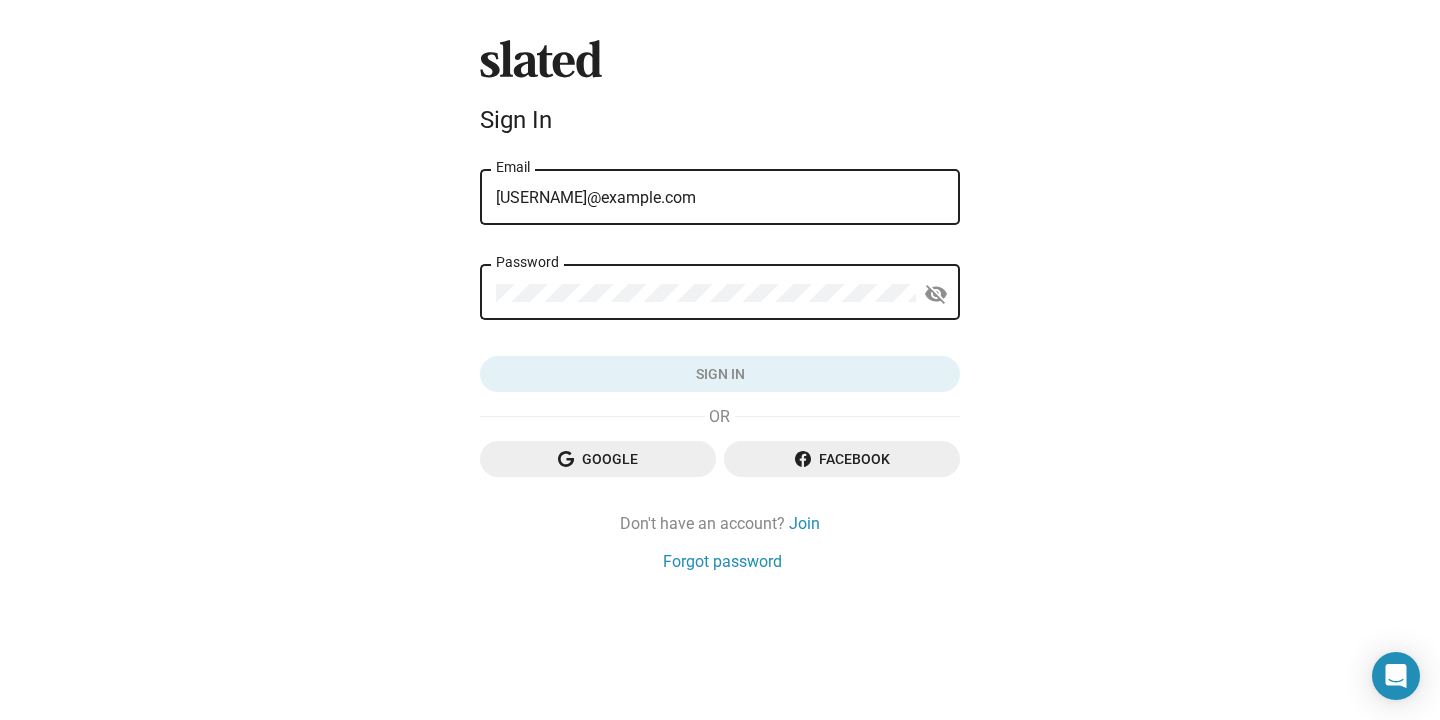 click on "Password" 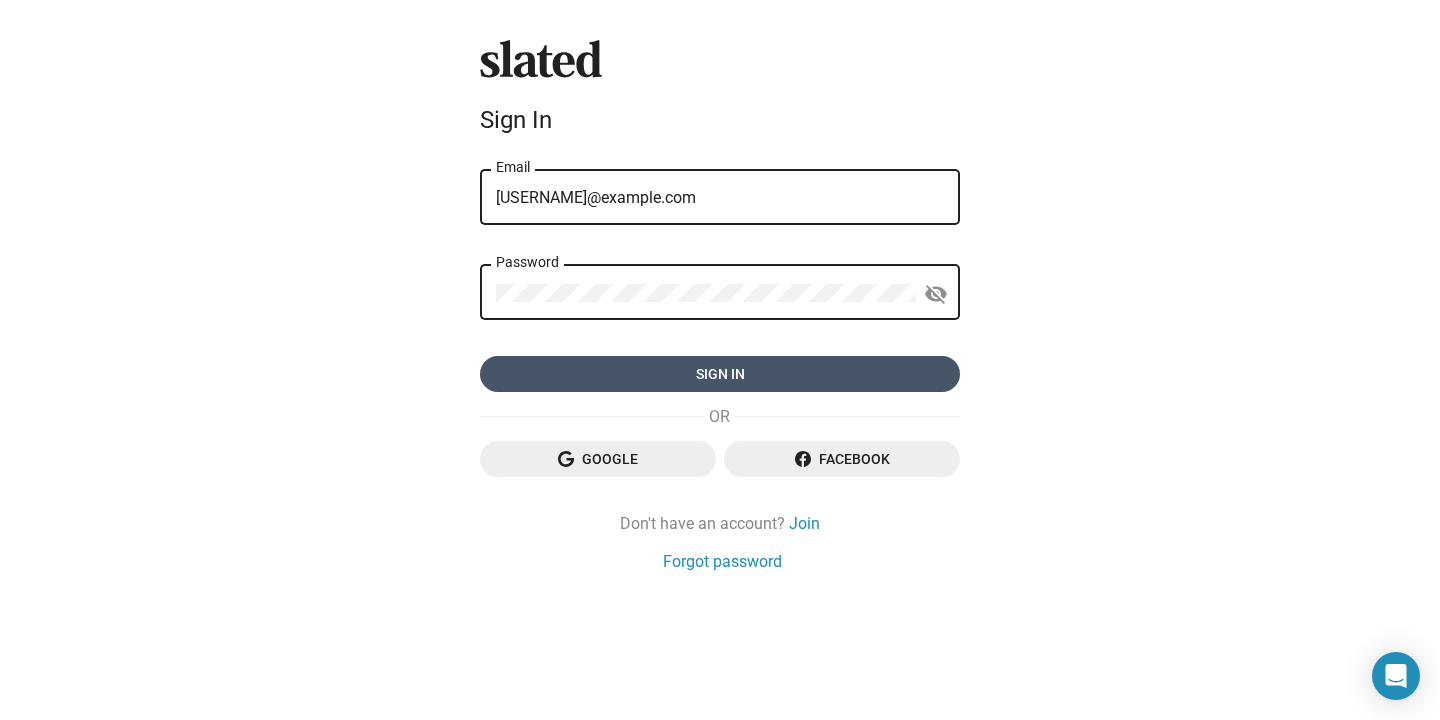 click on "Sign in" 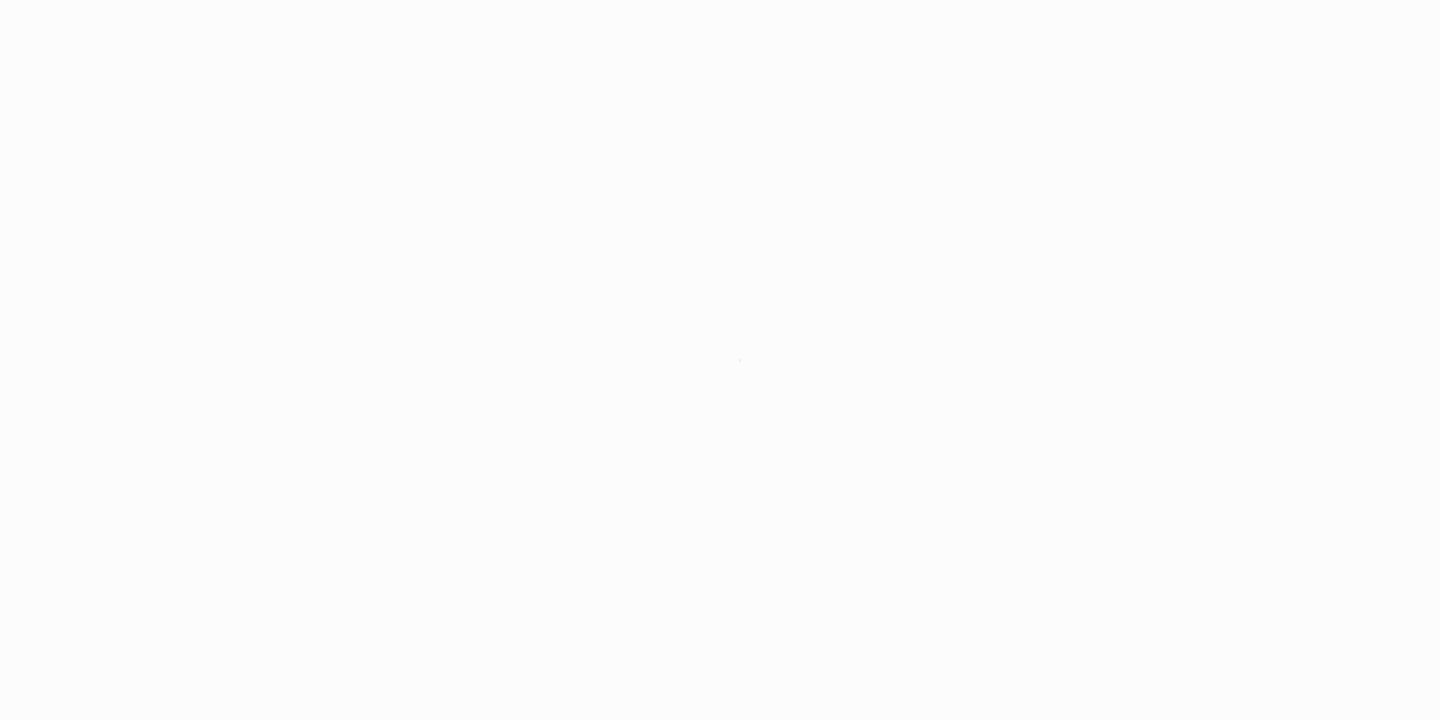 scroll, scrollTop: 0, scrollLeft: 0, axis: both 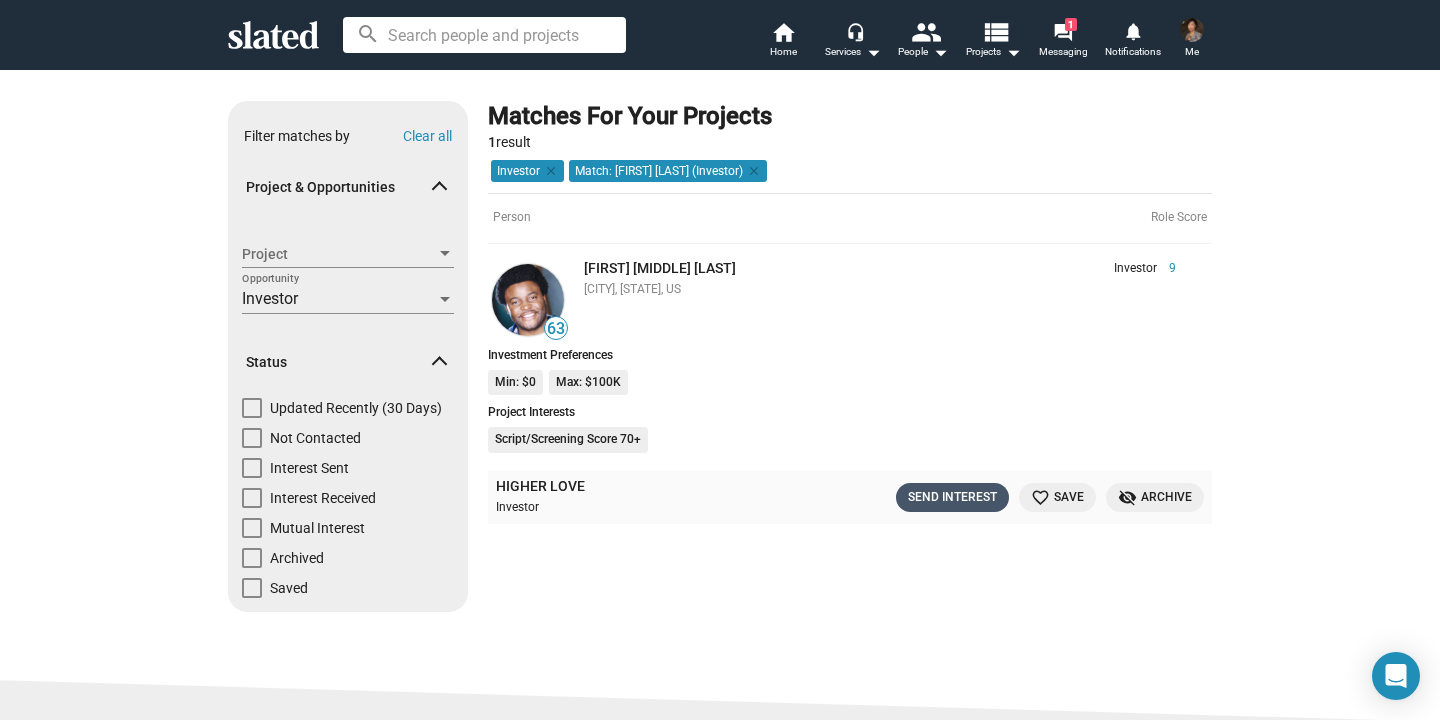 click on "Send Interest" 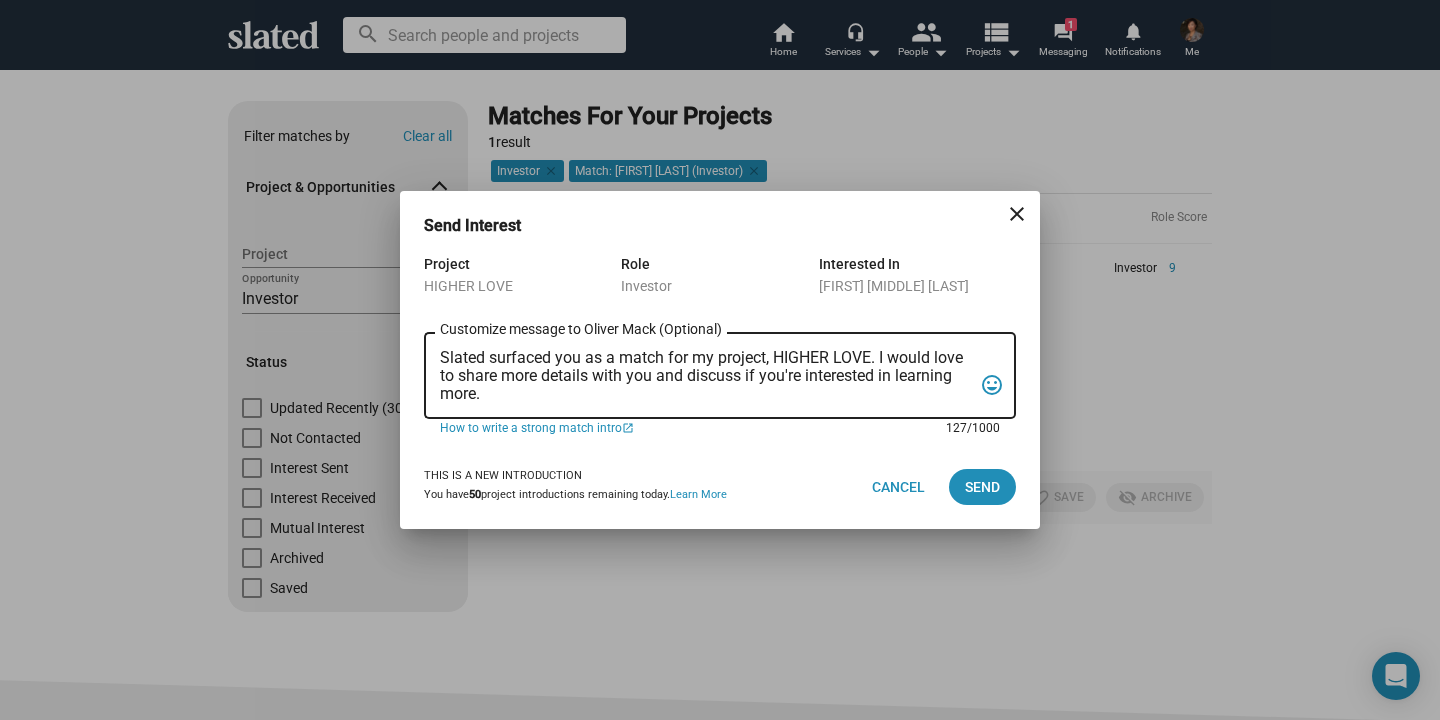 drag, startPoint x: 436, startPoint y: 360, endPoint x: 406, endPoint y: 319, distance: 50.803543 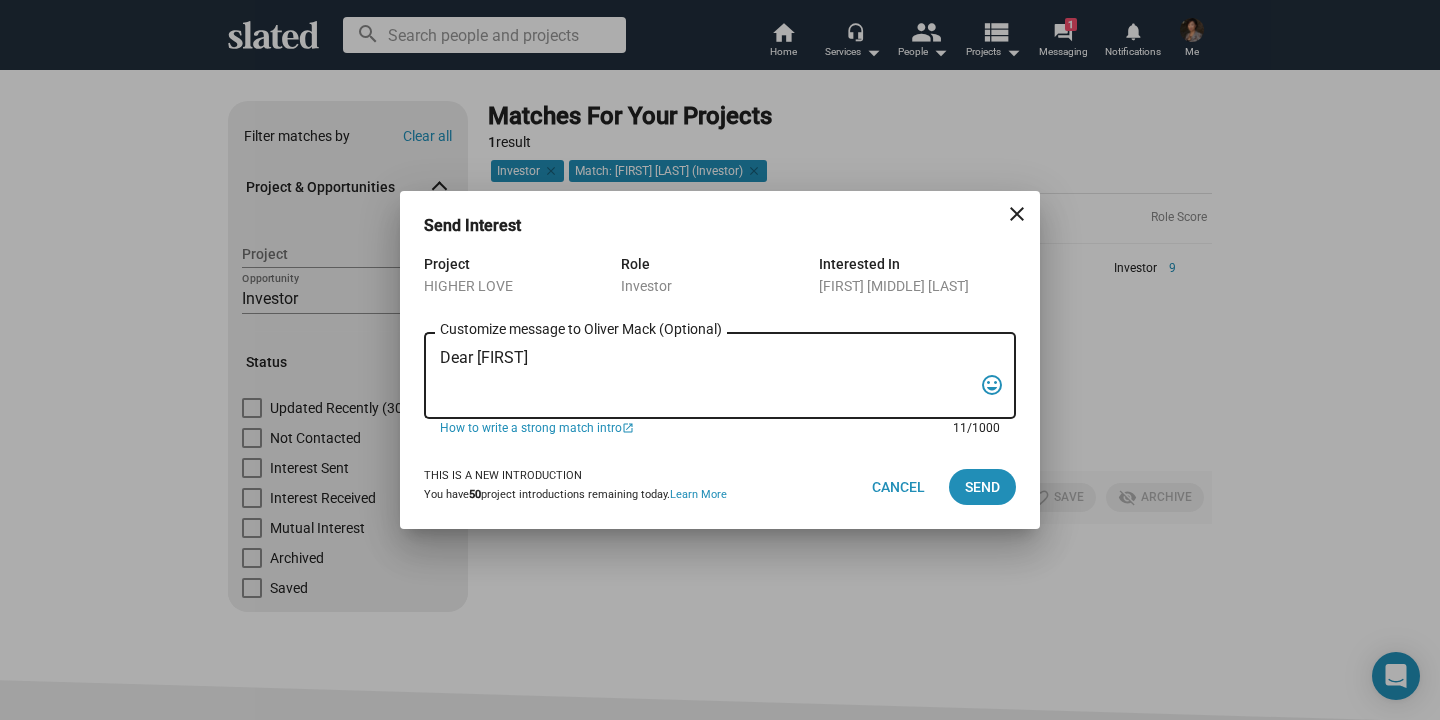 paste on "Slated surfaced you as a match for my project HIGHER LOVE, a faith-adjacent/values-based family drama.  We have Dennis Haysbert, Marilu Henner and Joe Pantoliano attached.  We’ve received a Script Score of 73, a Financial Score of 87, and a Project Score of 65.  According to Slated’s Financial Analysis, our base revenue case is $3.5M theatrical and $2.3 non-theatrical.
Our budget of the film is $1.1 million and we are only short by $200K.  Here is a link to the proof of concept short “Together” based on the feature script.  “Together” was selected by 26 film festivals worldwide, including 3 Academy Award Qualifiers, and won major awards in 12, including multiple “Best Film” and “Best Screenplay” awards, plus awards for “Best Director,” “Best Actor,” and “Beset Actress.”  Vimeo.com/324353260
If you are interested, we’d love to share the pitch deck, script and Slated’s estimates with you.
Best,
Jean Su
jean@bvpictures.com" 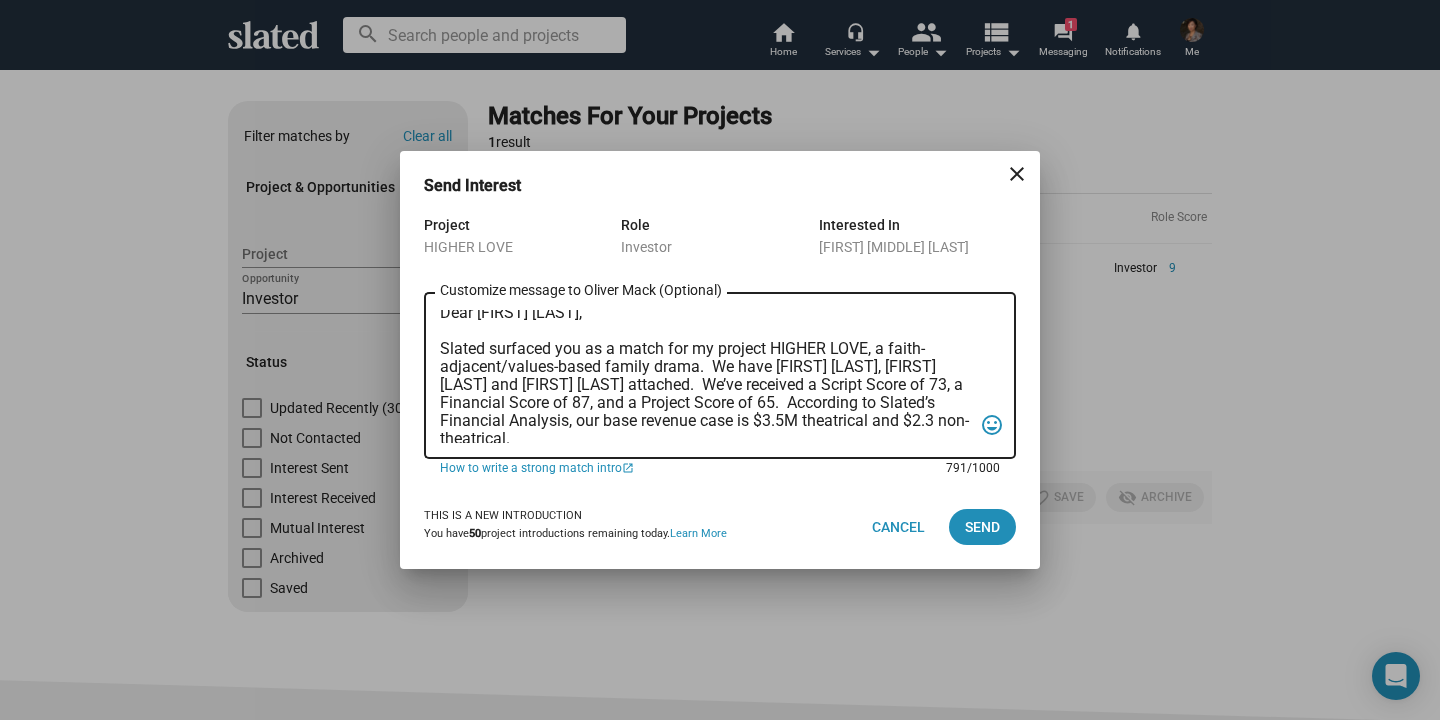 scroll, scrollTop: 0, scrollLeft: 0, axis: both 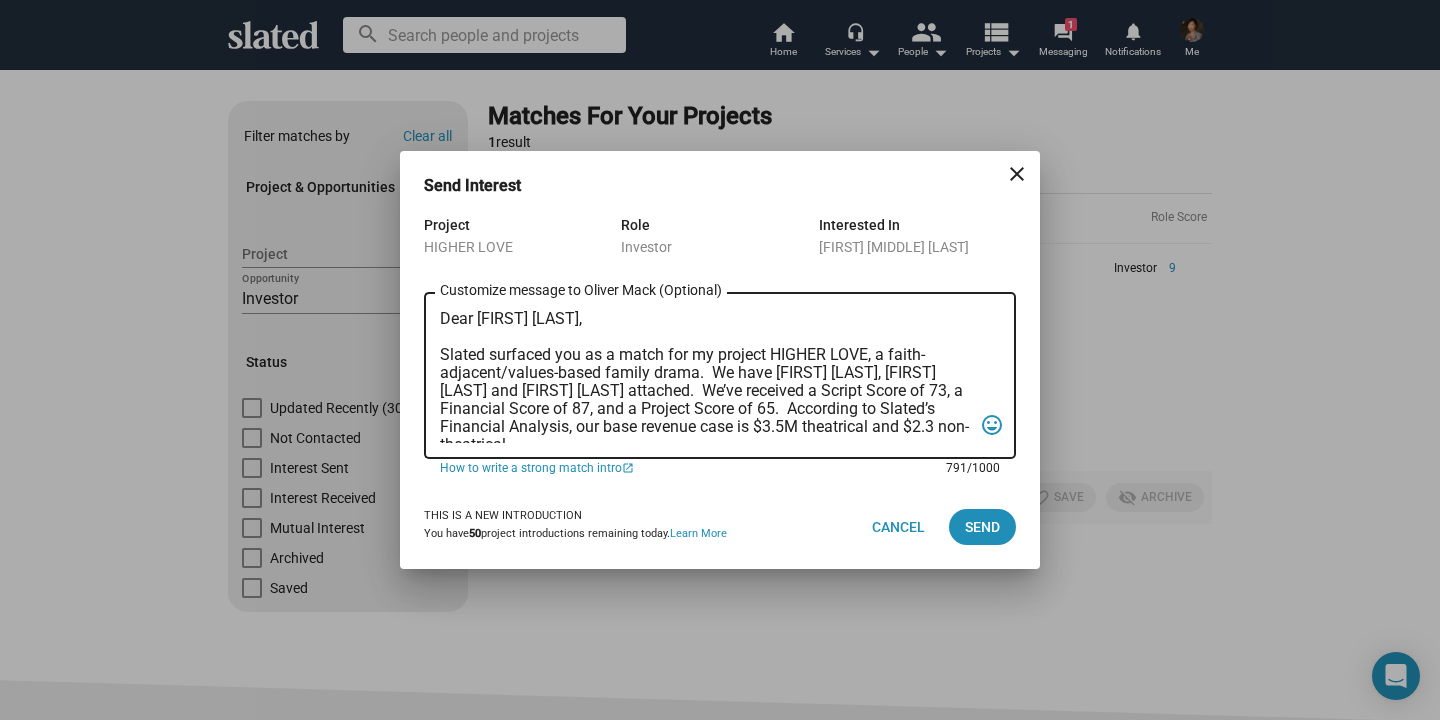 click on "Dear Oliver,
Slated surfaced you as a match for my project HIGHER LOVE, a faith-adjacent/values-based family drama.  We have Dennis Haysbert, Marilu Henner and Joe Pantoliano attached.  We’ve received a Script Score of 73, a Financial Score of 87, and a Project Score of 65.  According to Slated’s Financial Analysis, our base revenue case is $3.5M theatrical and $2.3 non-theatrical.
Our budget of the film is $1.1 million and we are only short by $200K.  Here is a link to the proof of concept short “Together” based on the feature script.  “Together” was selected by 26 film festivals worldwide, including 3 Academy Award Qualifiers, and won major awards in 12, including multiple “Best Film” and “Best Screenplay” awards, plus awards for “Best Director,” “Best Actor,” and “Beset Actress.”  Vimeo.com/324353260
If you are interested, we’d love to share the pitch deck, script and Slated’s estimates with you.
Best,
Jean Su
jean@bvpictures.com" at bounding box center [706, 376] 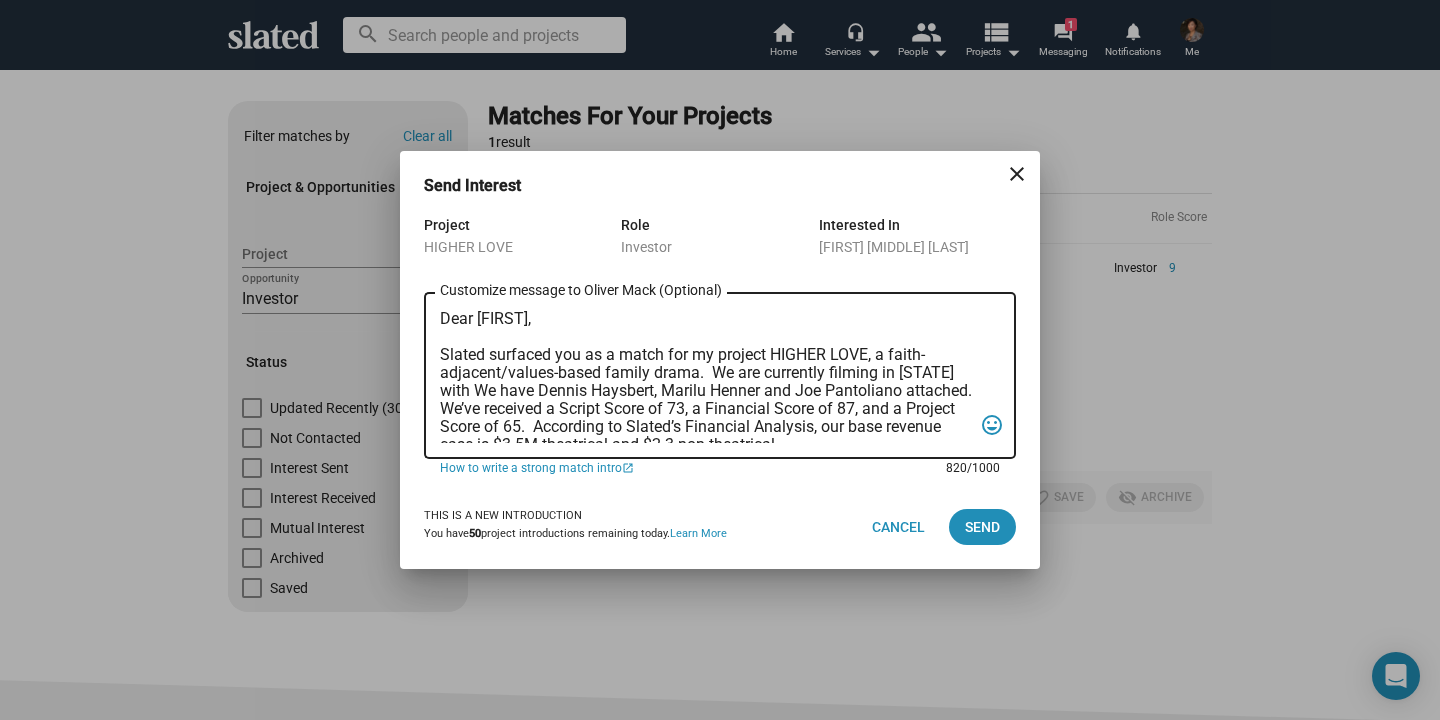 click on "Dear Oliver,
Slated surfaced you as a match for my project HIGHER LOVE, a faith-adjacent/values-based family drama.  We are currently filming in NJ with We have Dennis Haysbert, Marilu Henner and Joe Pantoliano attached.  We’ve received a Script Score of 73, a Financial Score of 87, and a Project Score of 65.  According to Slated’s Financial Analysis, our base revenue case is $3.5M theatrical and $2.3 non-theatrical.
Our budget of the film is $1.1 million and we are only short by $200K.  Here is a link to the proof of concept short “Together” based on the feature script.  “Together” was selected by 26 film festivals worldwide, including 3 Academy Award Qualifiers, and won major awards in 12, including multiple “Best Film” and “Best Screenplay” awards, plus awards for “Best Director,” “Best Actor,” and “Beset Actress.”  Vimeo.com/324353260
If you are interested, we’d love to share the pitch deck, script and Slated’s estimates with you.
Best,
Jean Su
jean@bvpictures.com" at bounding box center [706, 376] 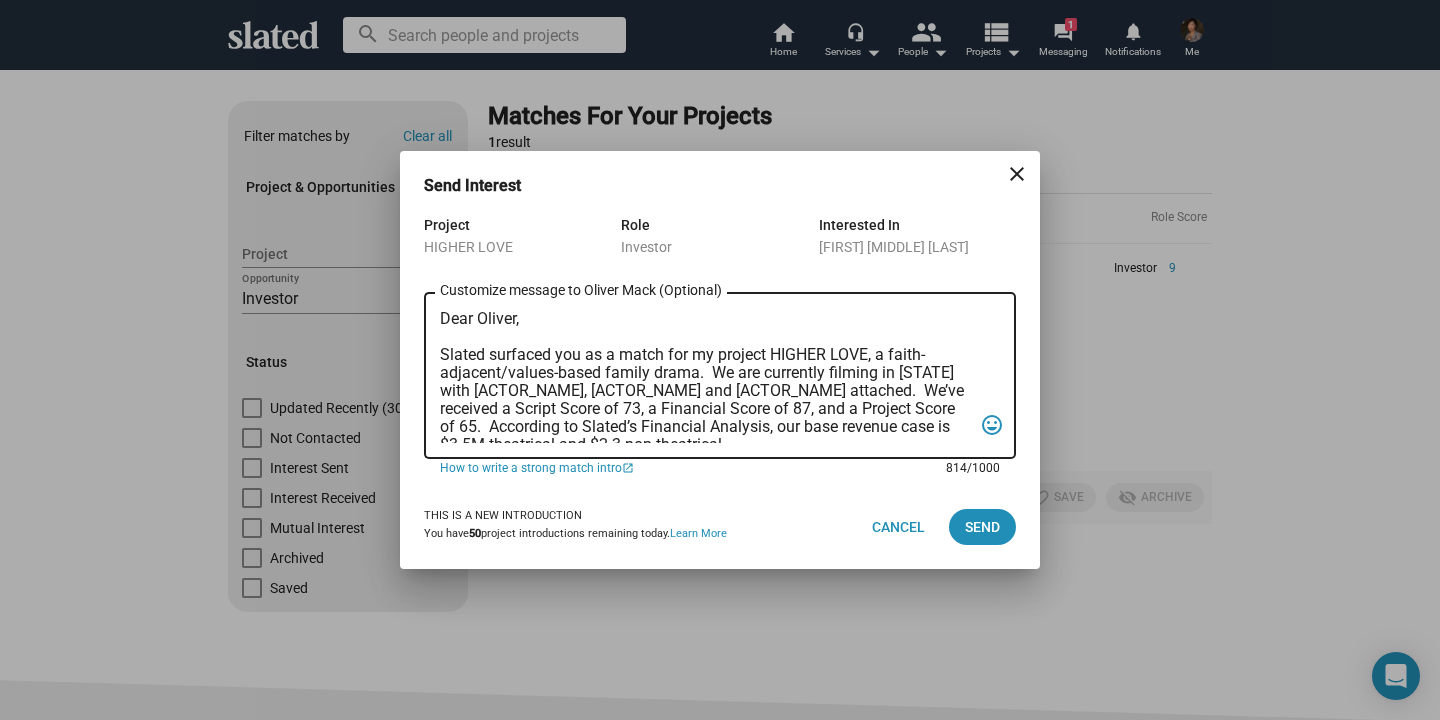 click on "Dear Oliver,
Slated surfaced you as a match for my project HIGHER LOVE, a faith-adjacent/values-based family drama.  We are currently filming in NJ with Dennis Haysbert, Marilu Henner and Joe Pantoliano attached.  We’ve received a Script Score of 73, a Financial Score of 87, and a Project Score of 65.  According to Slated’s Financial Analysis, our base revenue case is $3.5M theatrical and $2.3 non-theatrical.
Our budget of the film is $1.1 million and we are only short by $200K.  Here is a link to the proof of concept short “Together” based on the feature script.  “Together” was selected by 26 film festivals worldwide, including 3 Academy Award Qualifiers, and won major awards in 12, including multiple “Best Film” and “Best Screenplay” awards, plus awards for “Best Director,” “Best Actor,” and “Beset Actress.”  Vimeo.com/324353260
If you are interested, we’d love to share the pitch deck, script and Slated’s estimates with you.
Best,
Jean Su
jean@bvpictures.com" at bounding box center [706, 376] 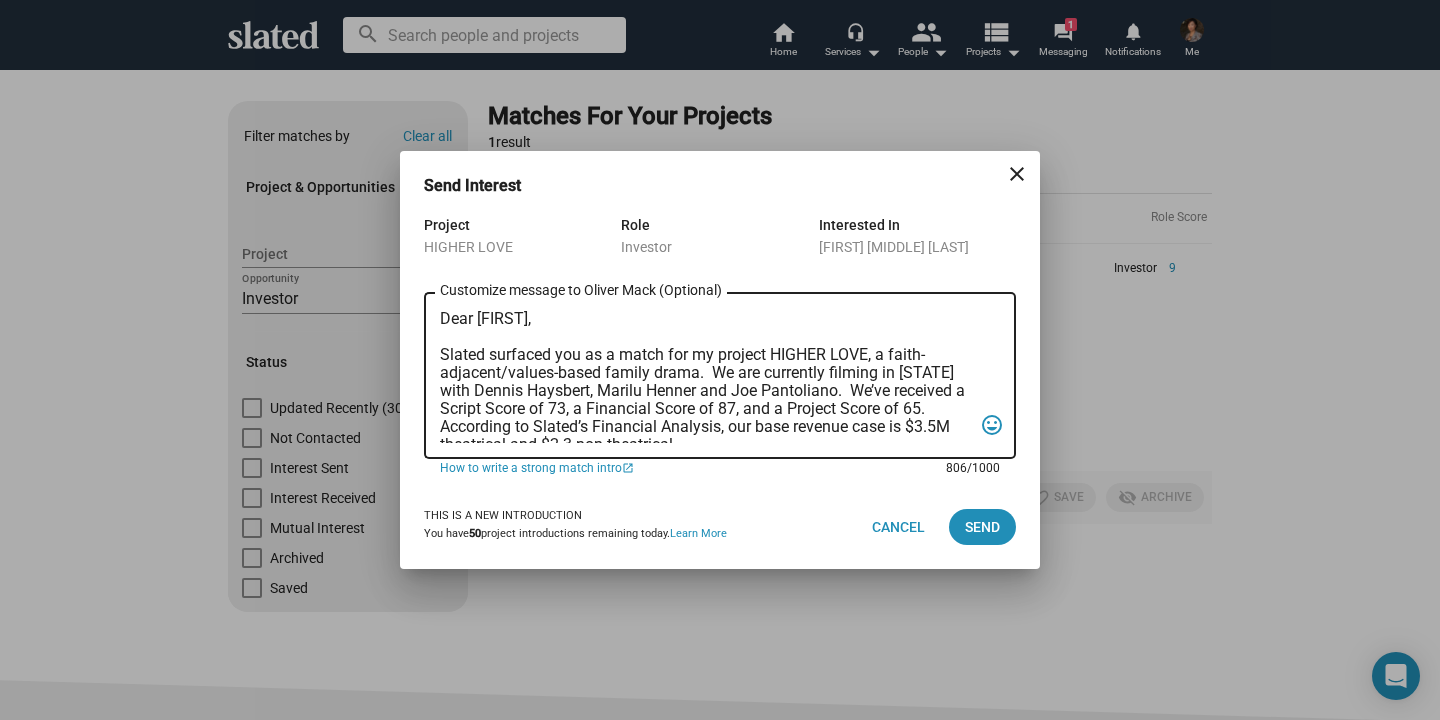click on "Dear Oliver,
Slated surfaced you as a match for my project HIGHER LOVE, a faith-adjacent/values-based family drama.  We are currently filming in NJ with Dennis Haysbert, Marilu Henner and Joe Pantoliano.  We’ve received a Script Score of 73, a Financial Score of 87, and a Project Score of 65.  According to Slated’s Financial Analysis, our base revenue case is $3.5M theatrical and $2.3 non-theatrical.
Our budget of the film is $1.1 million and we are only short by $200K.  Here is a link to the proof of concept short “Together” based on the feature script.  “Together” was selected by 26 film festivals worldwide, including 3 Academy Award Qualifiers, and won major awards in 12, including multiple “Best Film” and “Best Screenplay” awards, plus awards for “Best Director,” “Best Actor,” and “Beset Actress.”  Vimeo.com/324353260
If you are interested, we’d love to share the pitch deck, script and Slated’s estimates with you.
Best,
Jean Su
jean@bvpictures.com" at bounding box center (706, 376) 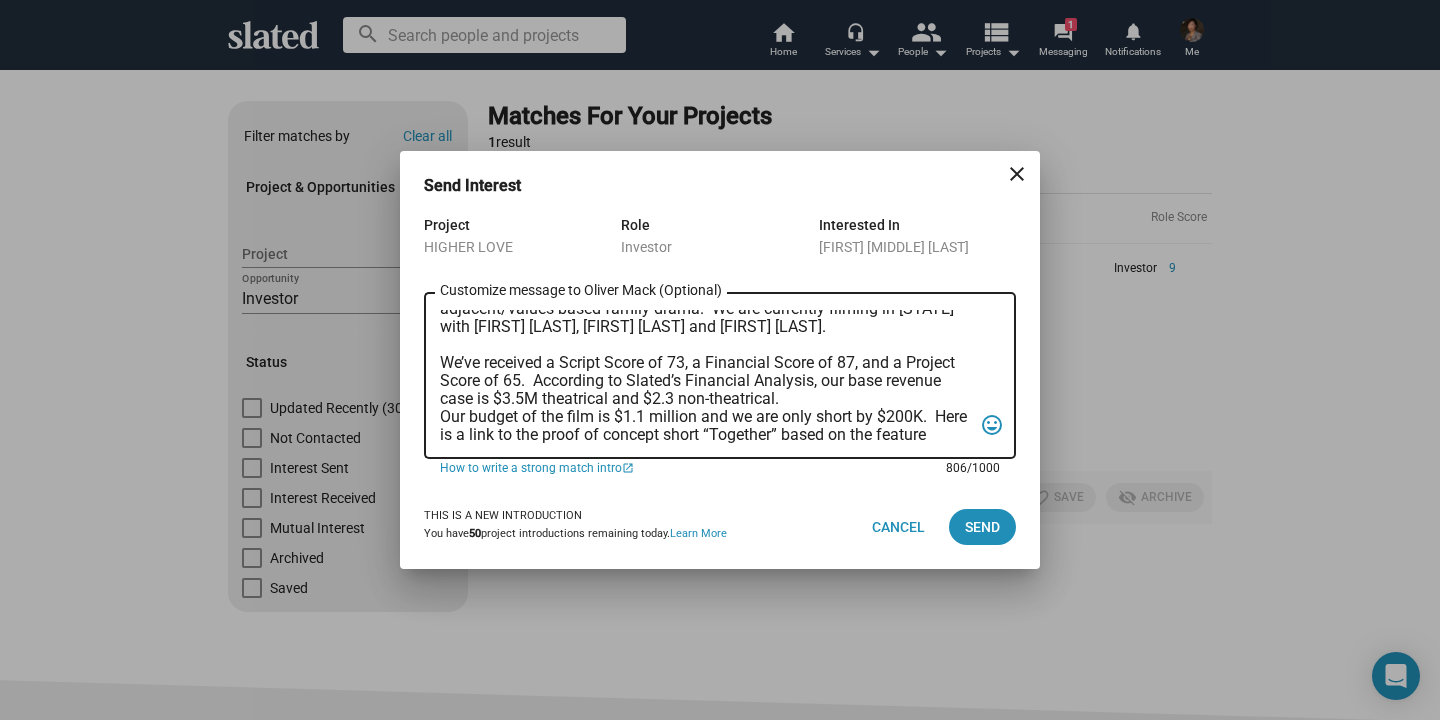 scroll, scrollTop: 85, scrollLeft: 0, axis: vertical 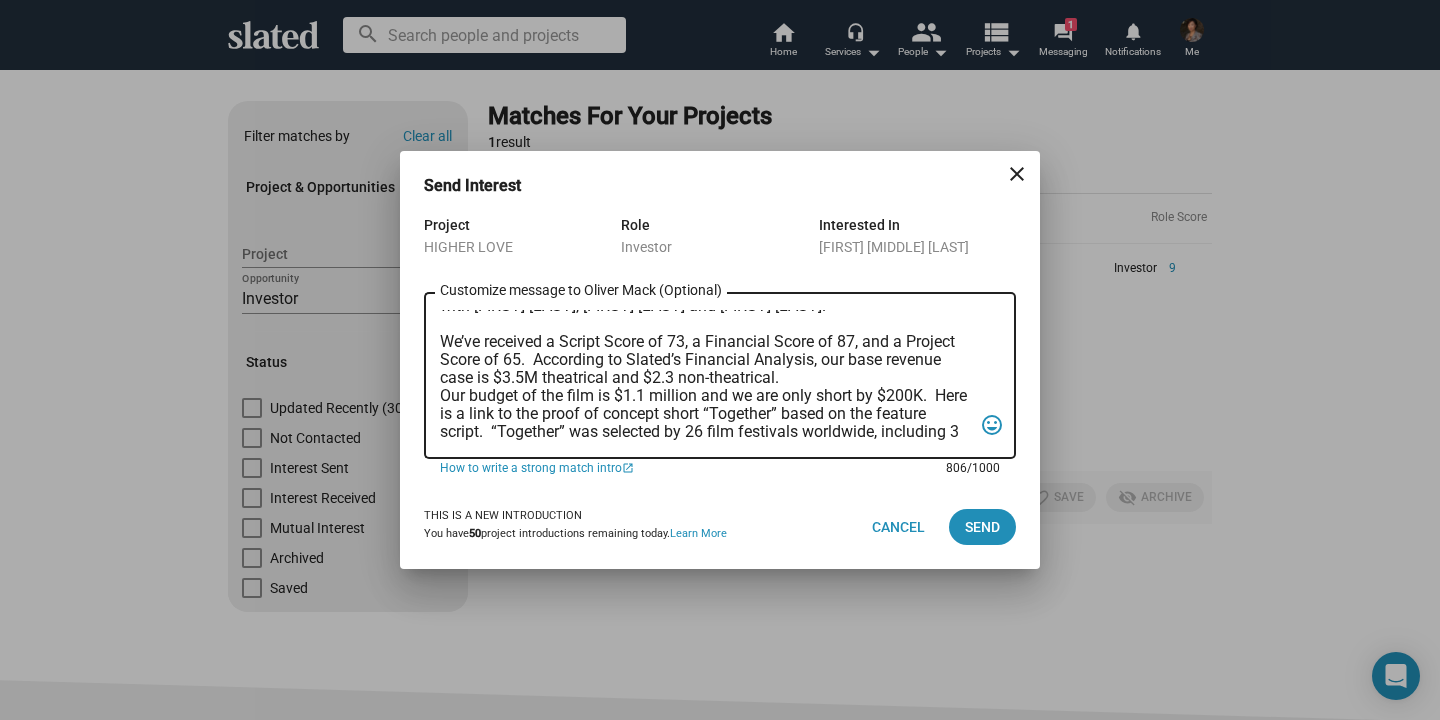 click on "Dear Oliver,
Slated surfaced you as a match for my project HIGHER LOVE, a faith-adjacent/values-based family drama.  We are currently filming in NJ with Dennis Haysbert, Marilu Henner and Joe Pantoliano.
We’ve received a Script Score of 73, a Financial Score of 87, and a Project Score of 65.  According to Slated’s Financial Analysis, our base revenue case is $3.5M theatrical and $2.3 non-theatrical.
Our budget of the film is $1.1 million and we are only short by $200K.  Here is a link to the proof of concept short “Together” based on the feature script.  “Together” was selected by 26 film festivals worldwide, including 3 Academy Award Qualifiers, and won major awards in 12, including multiple “Best Film” and “Best Screenplay” awards, plus awards for “Best Director,” “Best Actor,” and “Beset Actress.”  Vimeo.com/324353260
If you are interested, we’d love to share the pitch deck, script and Slated’s estimates with you.
Best,
Jean Su
jean@bvpictures.com" at bounding box center [706, 376] 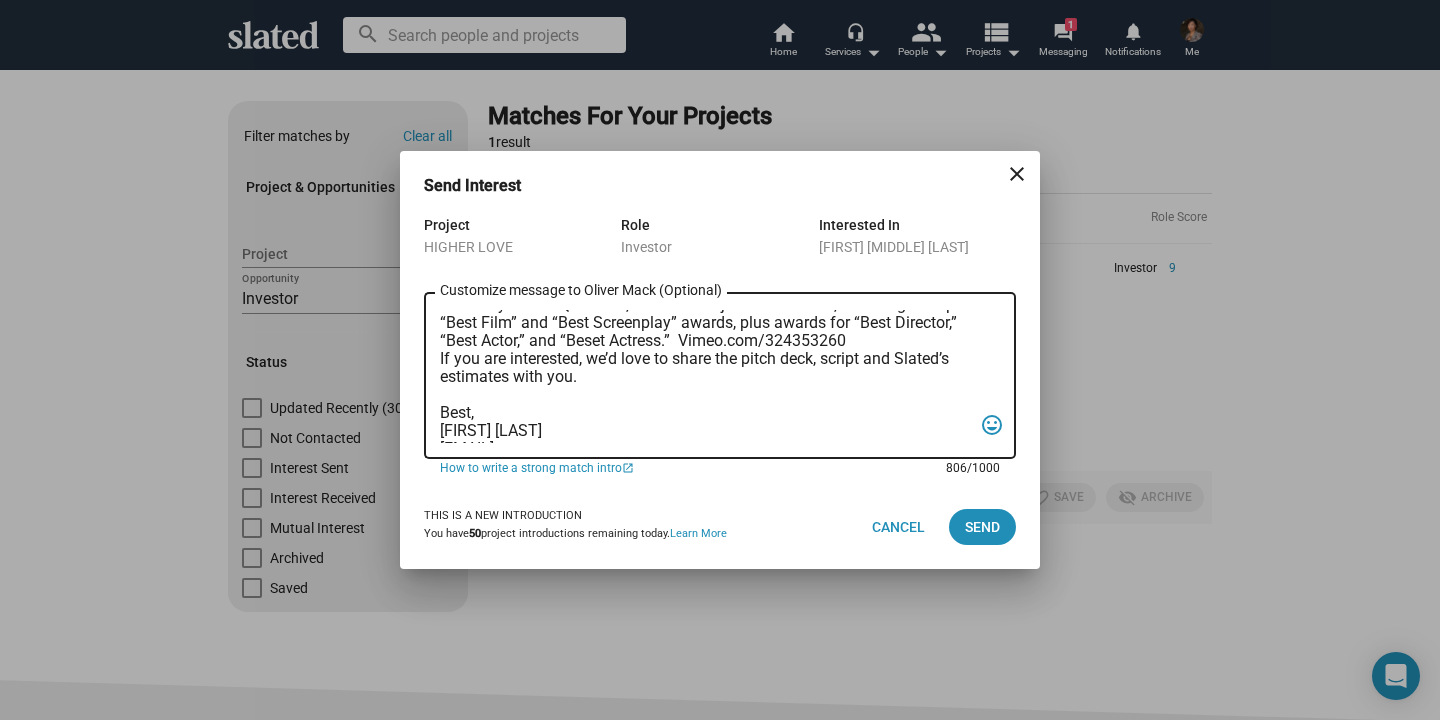 scroll, scrollTop: 0, scrollLeft: 0, axis: both 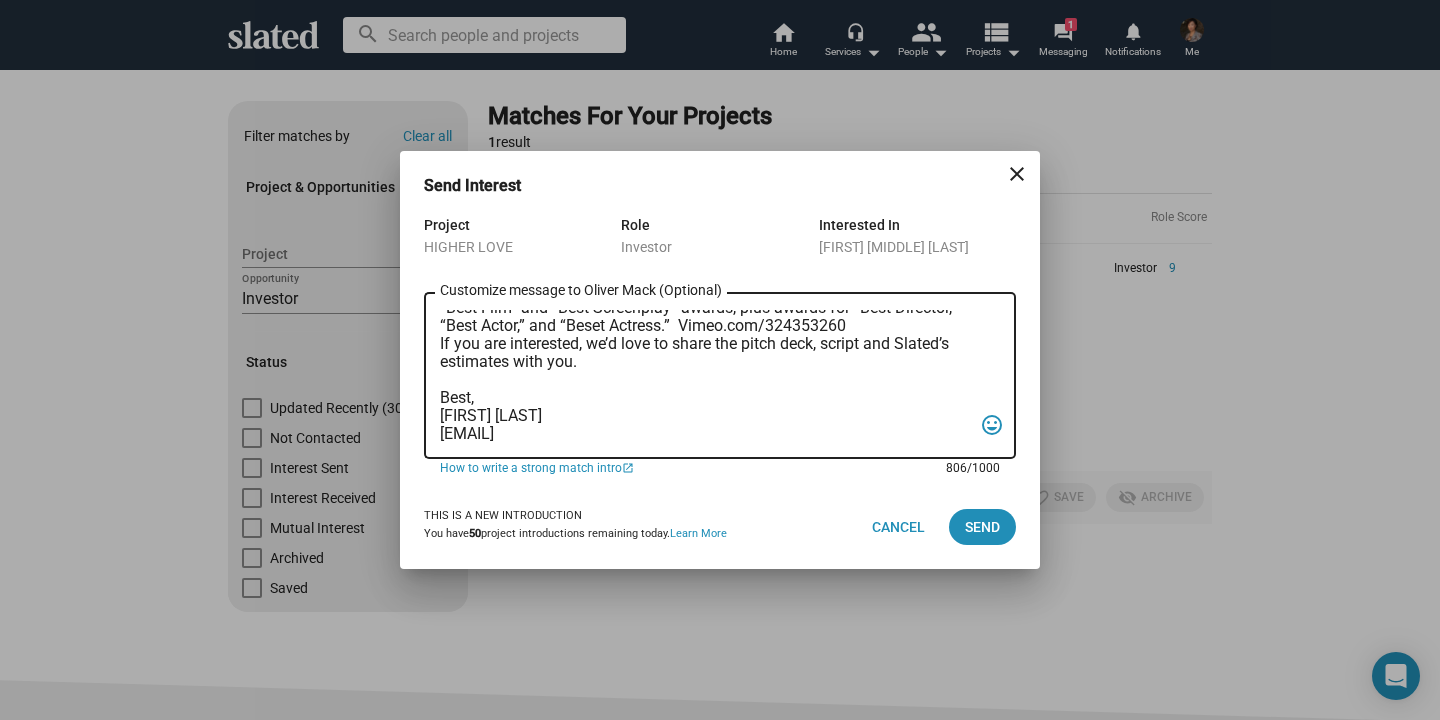drag, startPoint x: 441, startPoint y: 353, endPoint x: 451, endPoint y: 425, distance: 72.691124 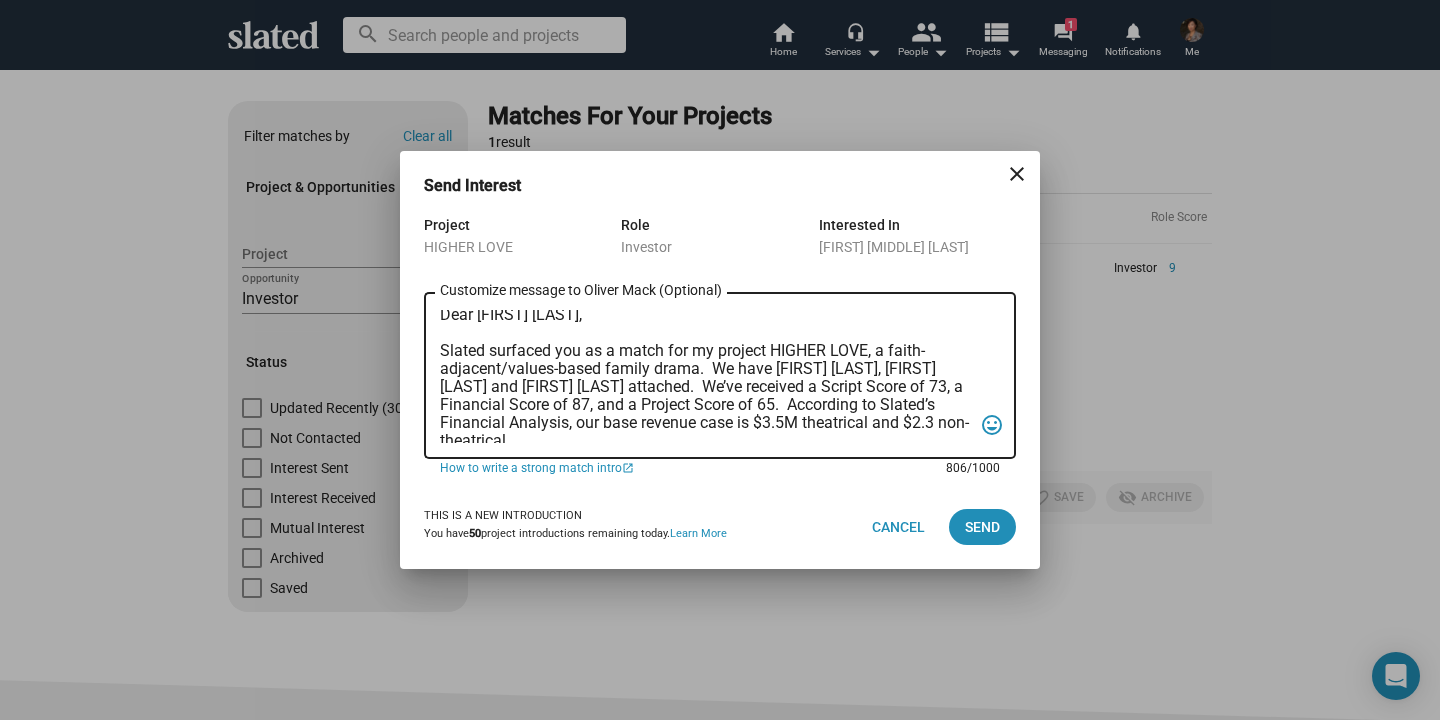 scroll, scrollTop: 0, scrollLeft: 0, axis: both 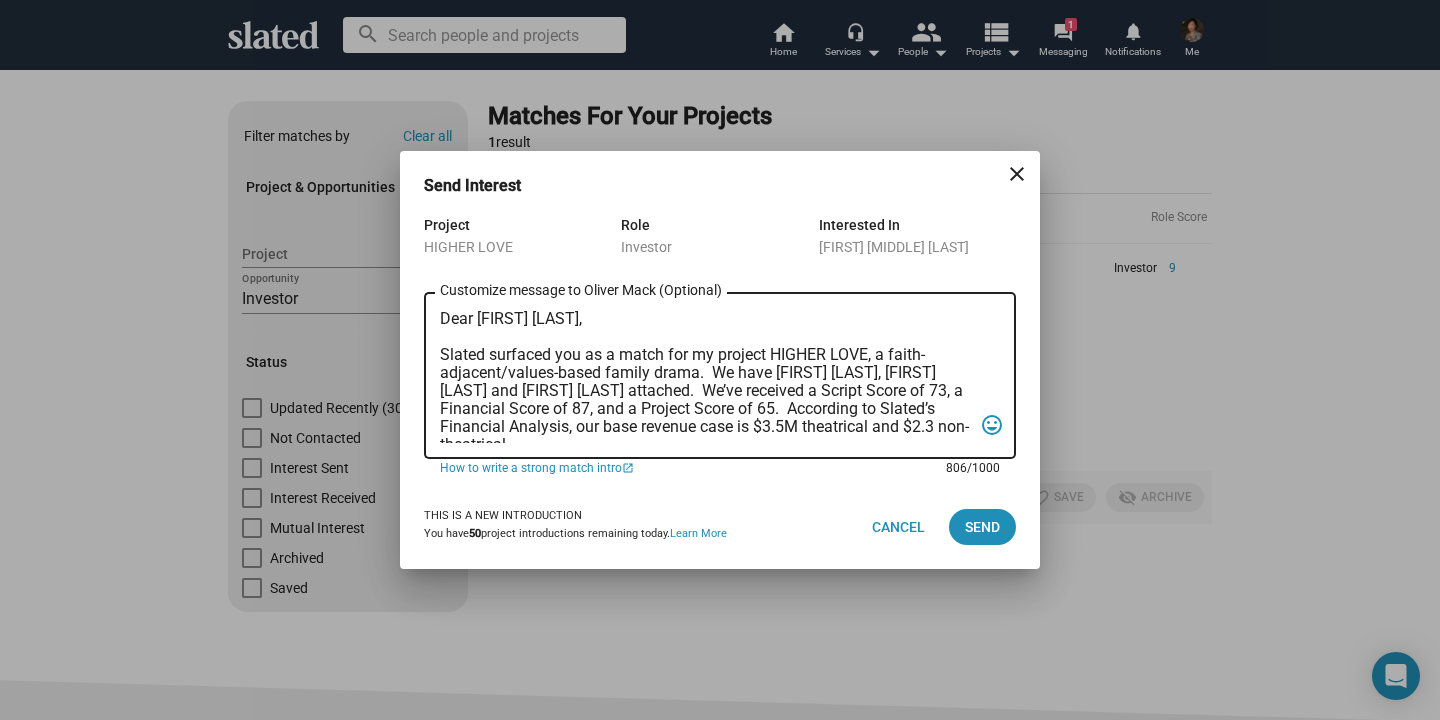 drag, startPoint x: 602, startPoint y: 438, endPoint x: 435, endPoint y: 349, distance: 189.2353 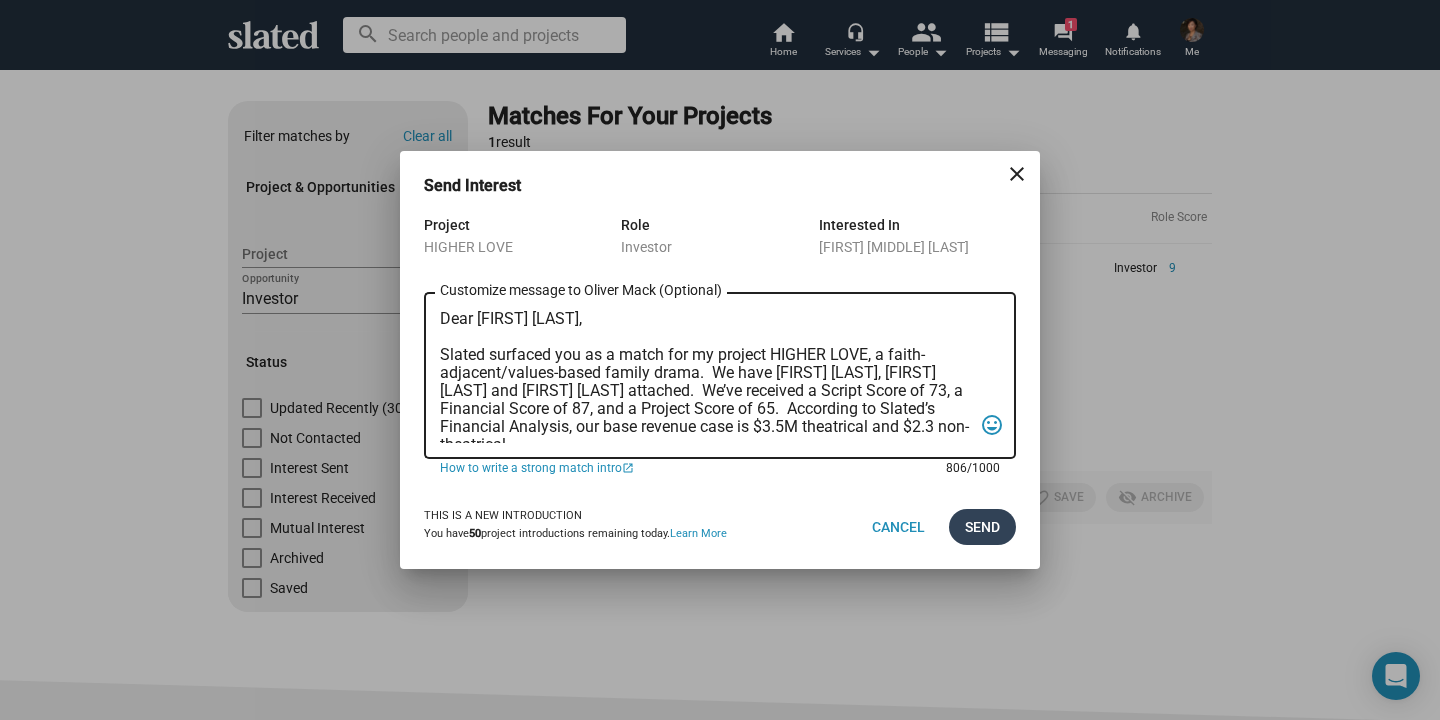 type on "Dear [FIRST],
Slated surfaced you as a match for my project HIGHER LOVE, a faith-adjacent/values-based family drama.  We are currently filming in [STATE] with Dennis Haysbert, Marilu Henner and Joe Pantoliano.
We’ve received a Script Score of 73, a Financial Score of 87, and a Project Score of 65.  According to Slated’s Financial Analysis, our base revenue case is $3.5M theatrical and $2.3 non-theatrical.
Our budget of the film is $1.1 million and we are only short by $200K.  Here is a link to the proof of concept short “Together” based on the feature script.  “Together” was selected by 26 film festivals worldwide, including 3 Academy Award Qualifiers, and won major awards in 12, including multiple “Best Film” and “Best Screenplay” awards, plus awards for “Best Director,” “Best Actor,” and “Beset Actress.”  Vimeo.com/324353260
If you are interested, we’d love to share the pitch deck, script and Slated’s estimates with you.
Best,
[FIRST] [LAST]
[EMAIL]" 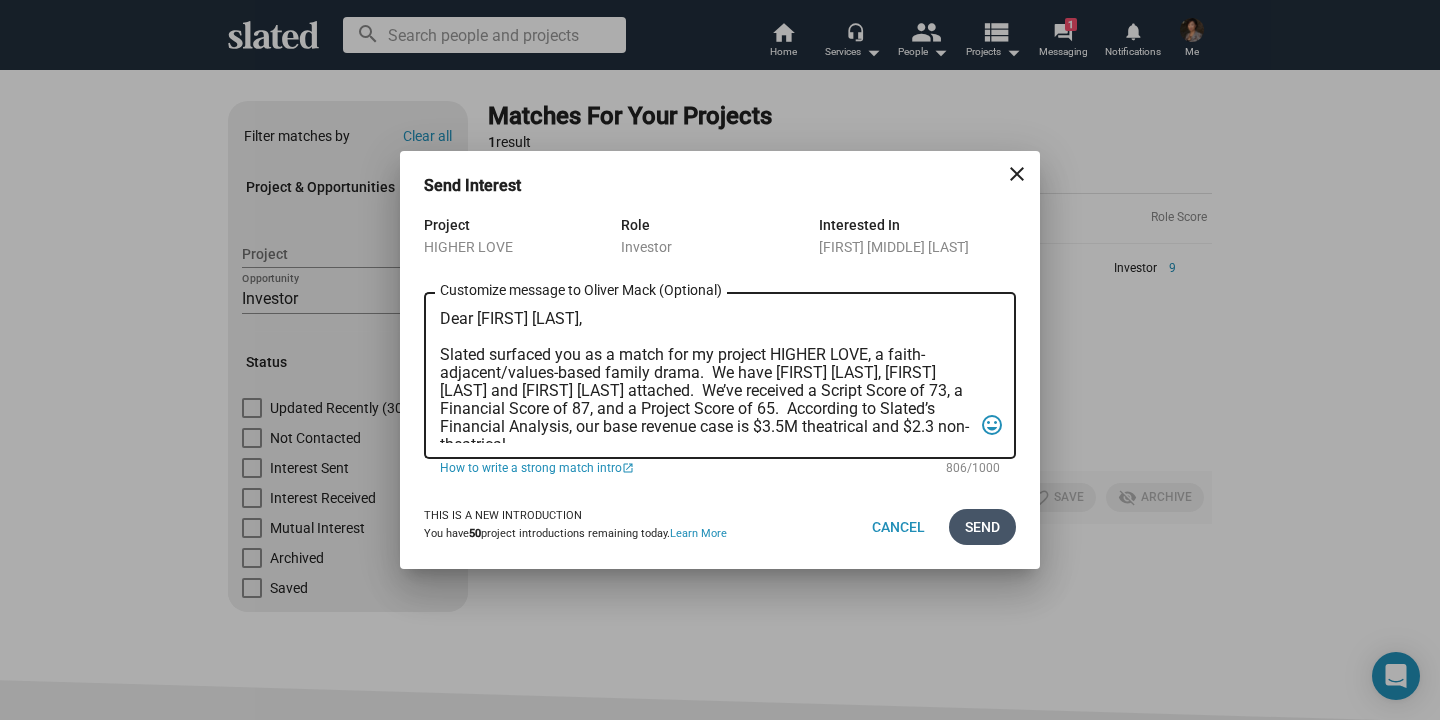 click on "Send" at bounding box center (982, 527) 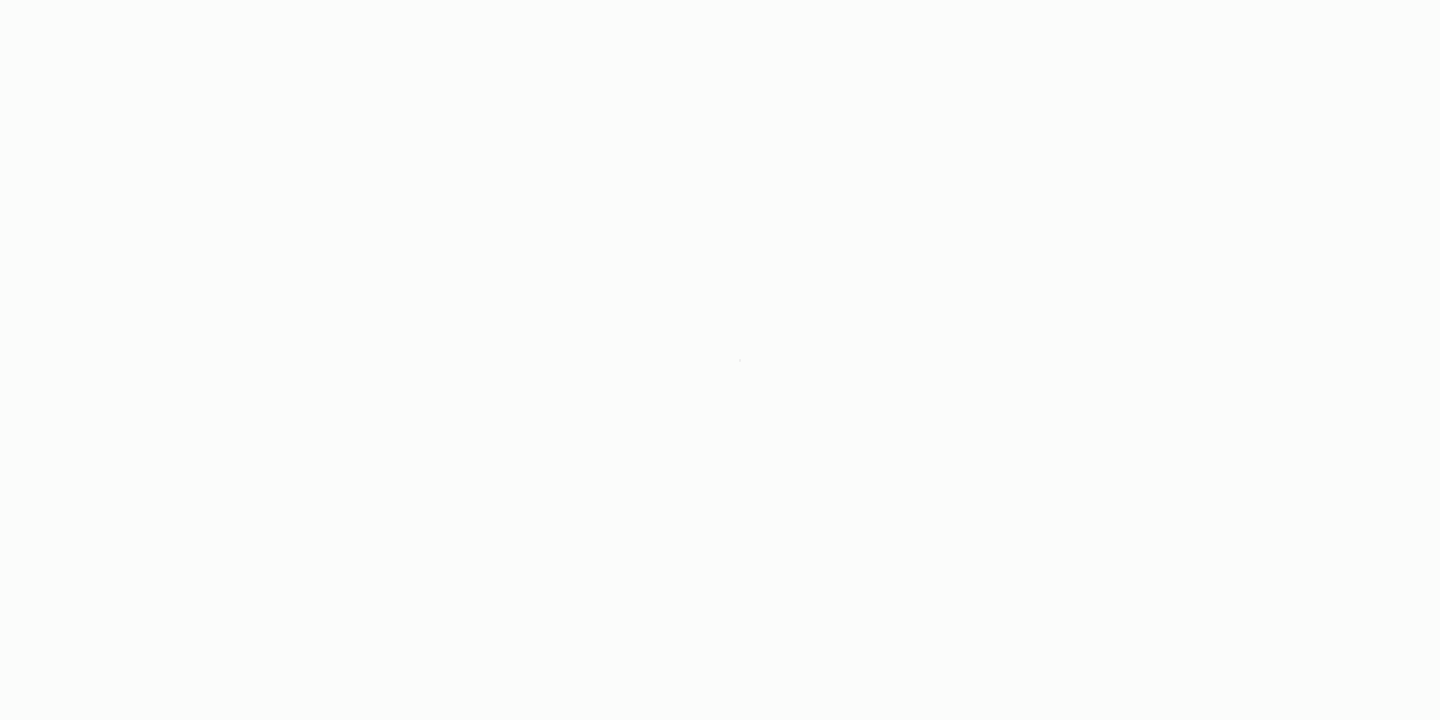 scroll, scrollTop: 0, scrollLeft: 0, axis: both 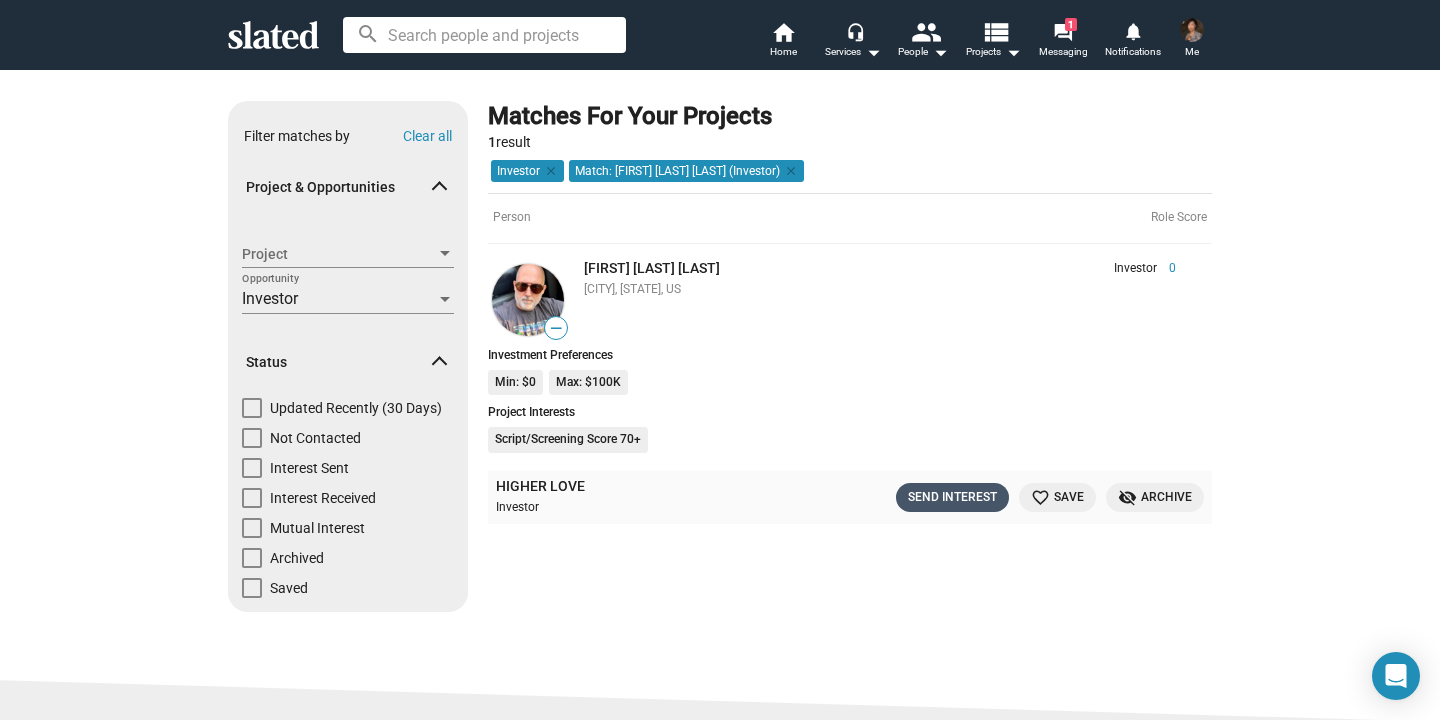 click on "Send Interest" 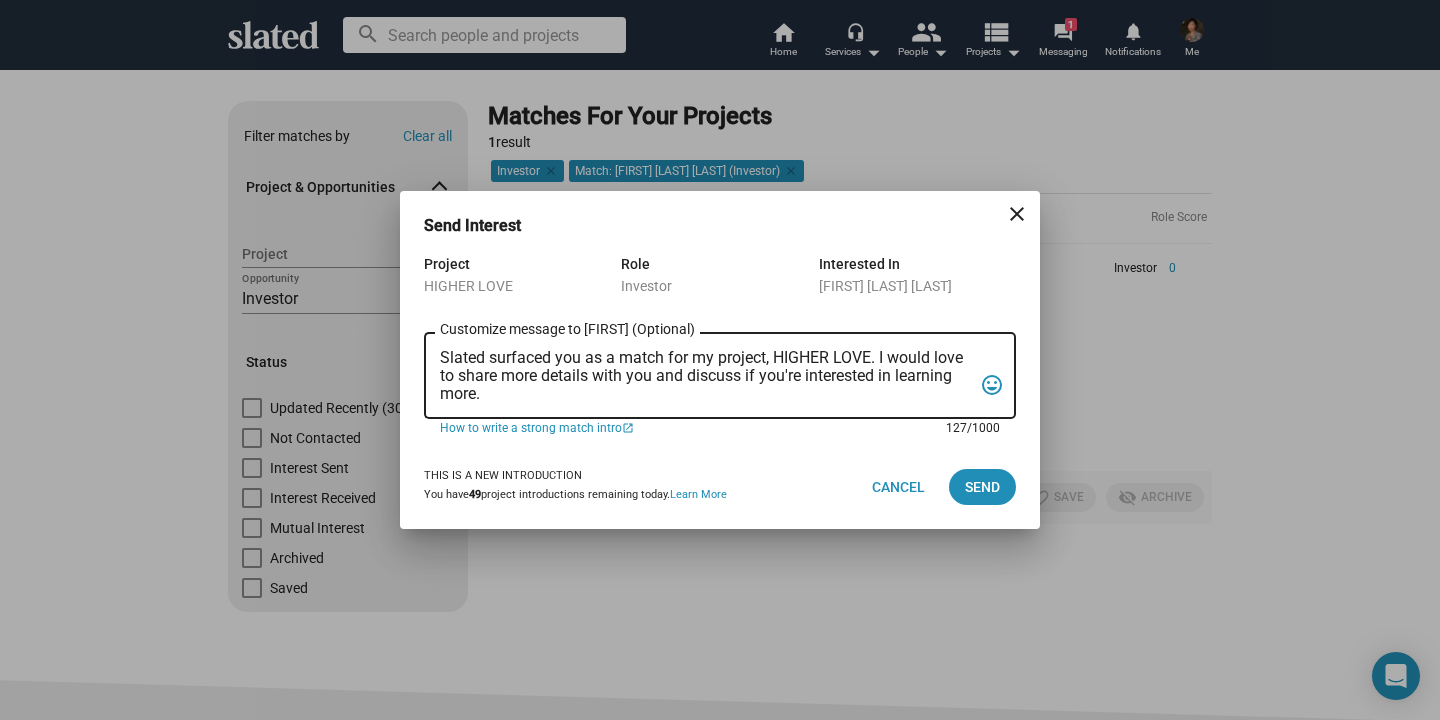 drag, startPoint x: 494, startPoint y: 394, endPoint x: 428, endPoint y: 286, distance: 126.57014 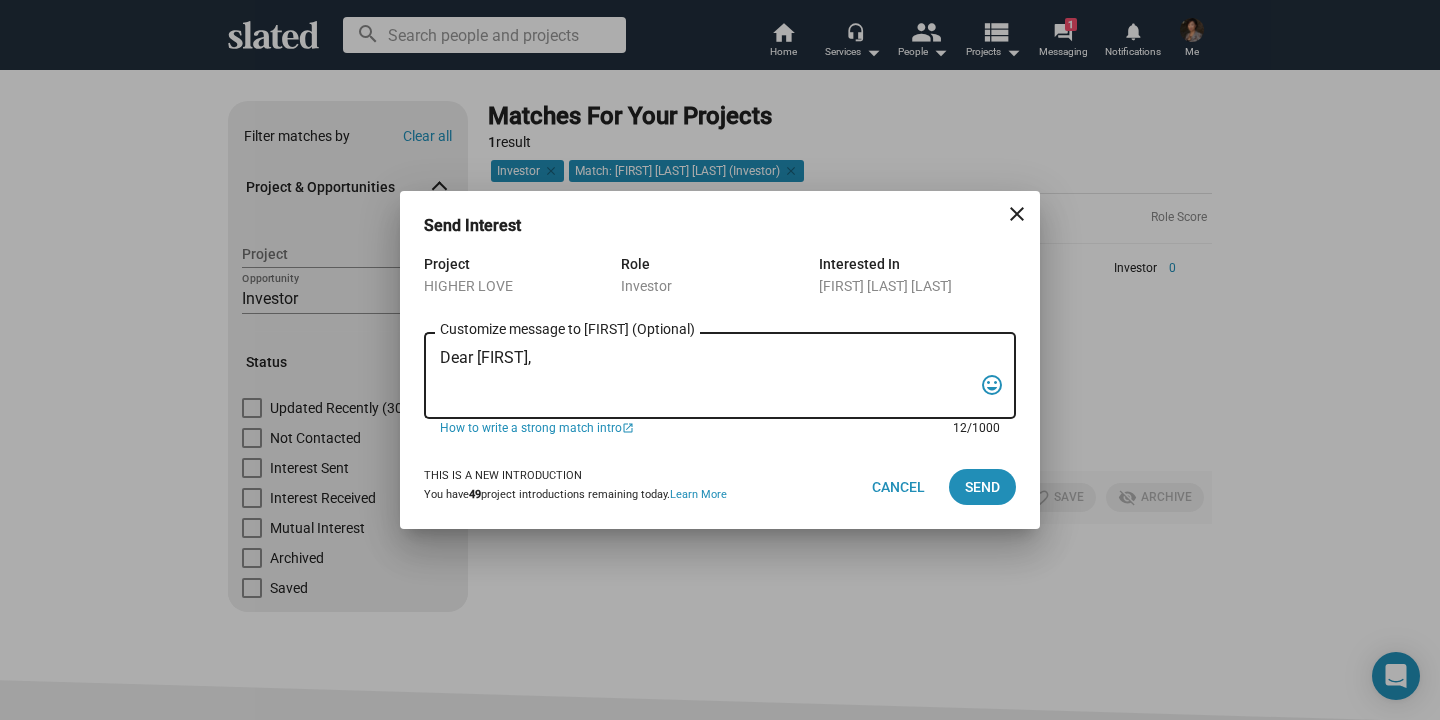 paste on "Dear [FIRST] [LAST] [LAST], Slated surfaced you as a match for my project HIGHER LOVE, a faith-adjacent/values-based family drama. We are currently filming in [STATE] with Dennis Haysbert, Marilu Henner and Joe Pantoliano.
We’ve received a Script Score of 73, a Financial Score of 87, and a Project Score of 65. According to Slated’s Financial Analysis, our base revenue case is $3.5M theatrical and $2.3 non-theatrical.
Our budget of the film is $1.1 million and we are only short by $200K. Here is a link to the proof of concept short “Together” based on the feature script. “Together” was selected by 26 film festivals worldwide, including 3 Academy Award Qualifiers, and won major awards in 12, including multiple “Best Film” and “Best Screenplay” awards, plus awards for “Best Director,” “Best Actor,” and “Beset Actress.” Vimeo.com/324353260
If you are interested, we’d love to share the pitch deck, script and Slated’s estimates with you.
Best,
[FIRST] [LAST]
[EMAIL]" 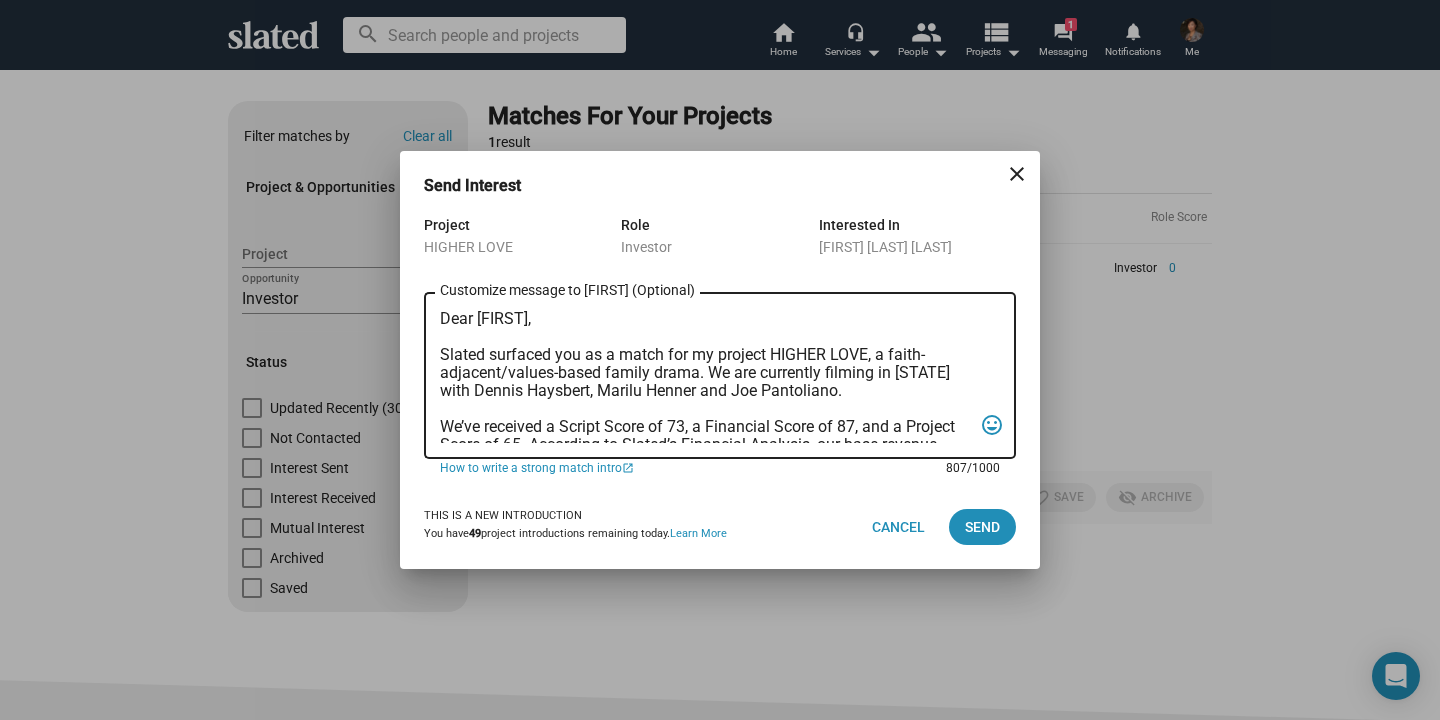 scroll, scrollTop: 263, scrollLeft: 0, axis: vertical 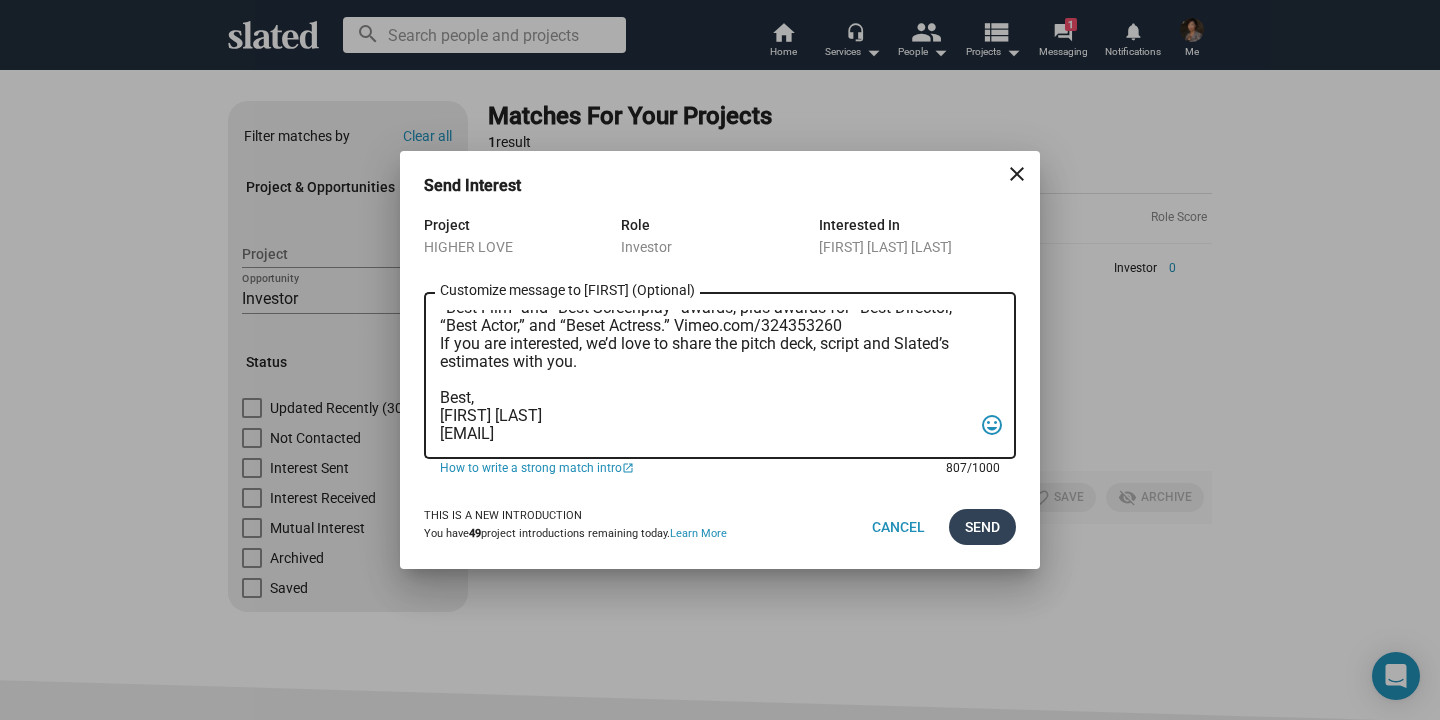 type on "Dear [FIRST],
Slated surfaced you as a match for my project HIGHER LOVE, a faith-adjacent/values-based family drama. We are currently filming in [STATE] with Dennis Haysbert, Marilu Henner and Joe Pantoliano.
We’ve received a Script Score of 73, a Financial Score of 87, and a Project Score of 65. According to Slated’s Financial Analysis, our base revenue case is $3.5M theatrical and $2.3 non-theatrical.
Our budget of the film is $1.1 million and we are only short by $200K. Here is a link to the proof of concept short “Together” based on the feature script. “Together” was selected by 26 film festivals worldwide, including 3 Academy Award Qualifiers, and won major awards in 12, including multiple “Best Film” and “Best Screenplay” awards, plus awards for “Best Director,” “Best Actor,” and “Beset Actress.” Vimeo.com/324353260
If you are interested, we’d love to share the pitch deck, script and Slated’s estimates with you.
Best,
[FIRST] [LAST]
[EMAIL]" 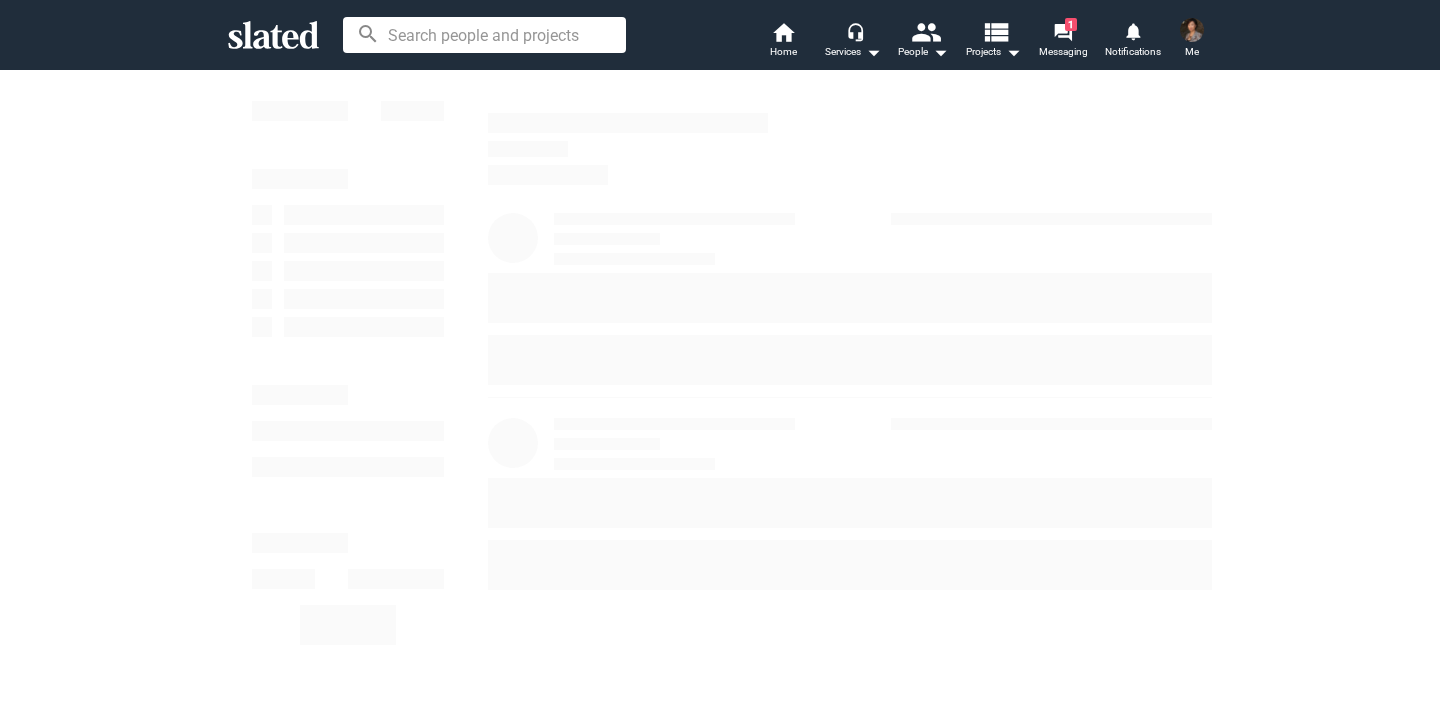 scroll, scrollTop: 0, scrollLeft: 0, axis: both 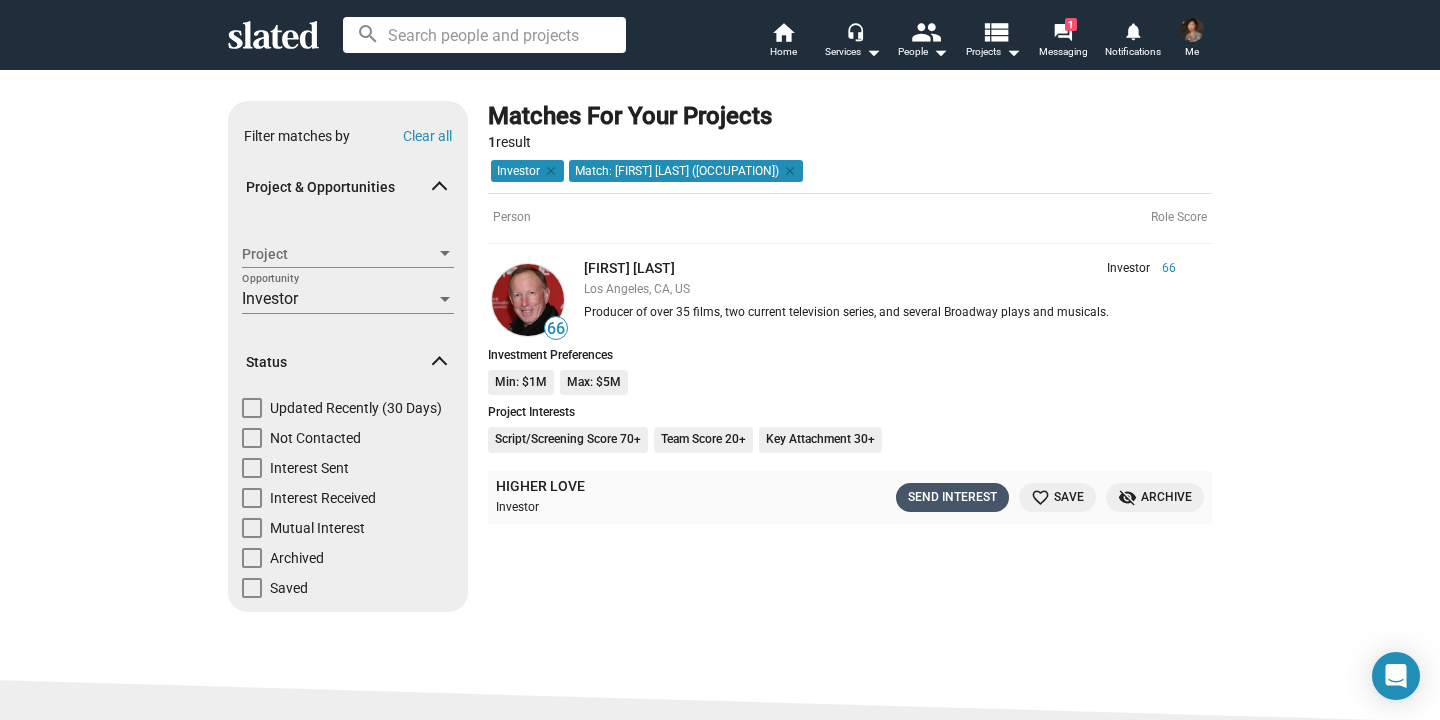 click on "Send Interest" 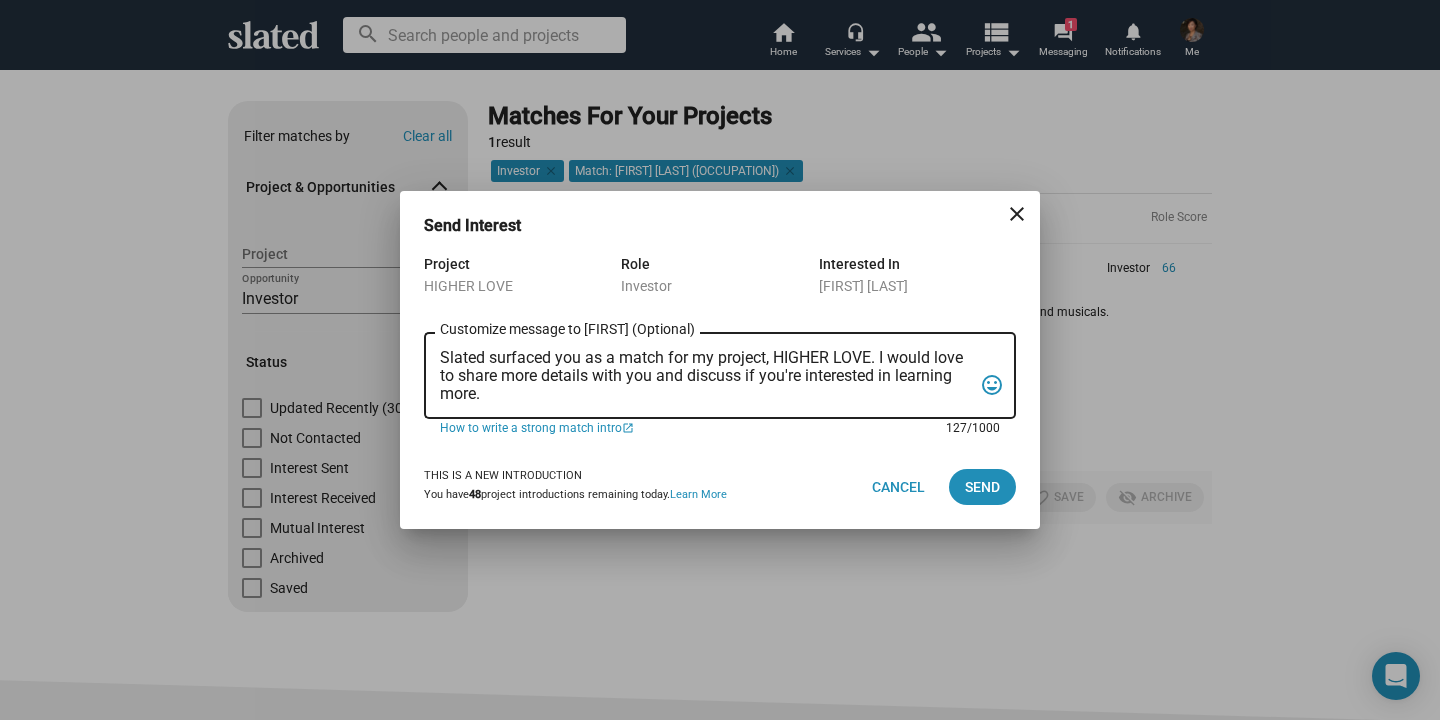 drag, startPoint x: 499, startPoint y: 400, endPoint x: 413, endPoint y: 308, distance: 125.93649 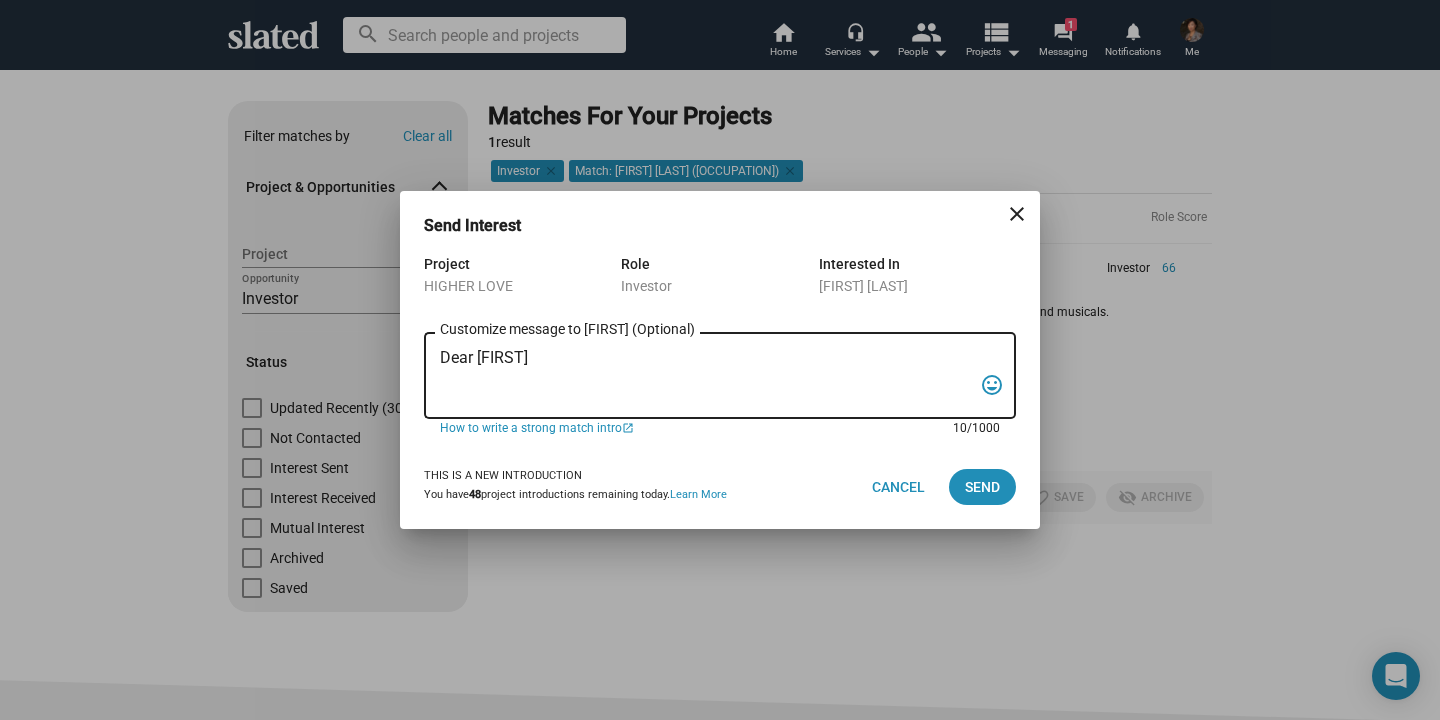 paste on "Dear [FIRST] [LAST] [LAST], Slated surfaced you as a match for my project HIGHER LOVE, a faith-adjacent/values-based family drama. We are currently filming in [STATE] with Dennis Haysbert, Marilu Henner and Joe Pantoliano.
We’ve received a Script Score of 73, a Financial Score of 87, and a Project Score of 65. According to Slated’s Financial Analysis, our base revenue case is $3.5M theatrical and $2.3 non-theatrical.
Our budget of the film is $1.1 million and we are only short by $200K. Here is a link to the proof of concept short “Together” based on the feature script. “Together” was selected by 26 film festivals worldwide, including 3 Academy Award Qualifiers, and won major awards in 12, including multiple “Best Film” and “Best Screenplay” awards, plus awards for “Best Director,” “Best Actor,” and “Beset Actress.” Vimeo.com/324353260
If you are interested, we’d love to share the pitch deck, script and Slated’s estimates with you.
Best,
[FIRST] [LAST]
[EMAIL]" 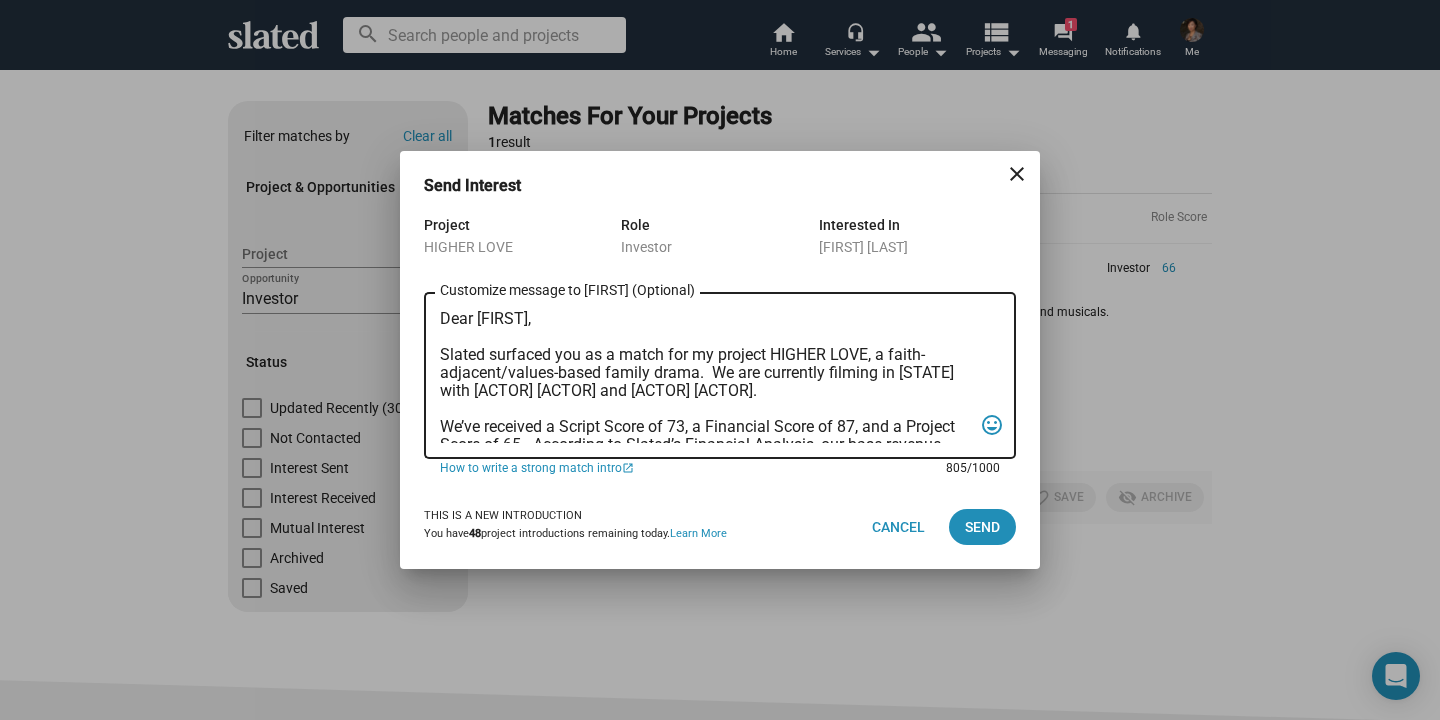 scroll, scrollTop: 263, scrollLeft: 0, axis: vertical 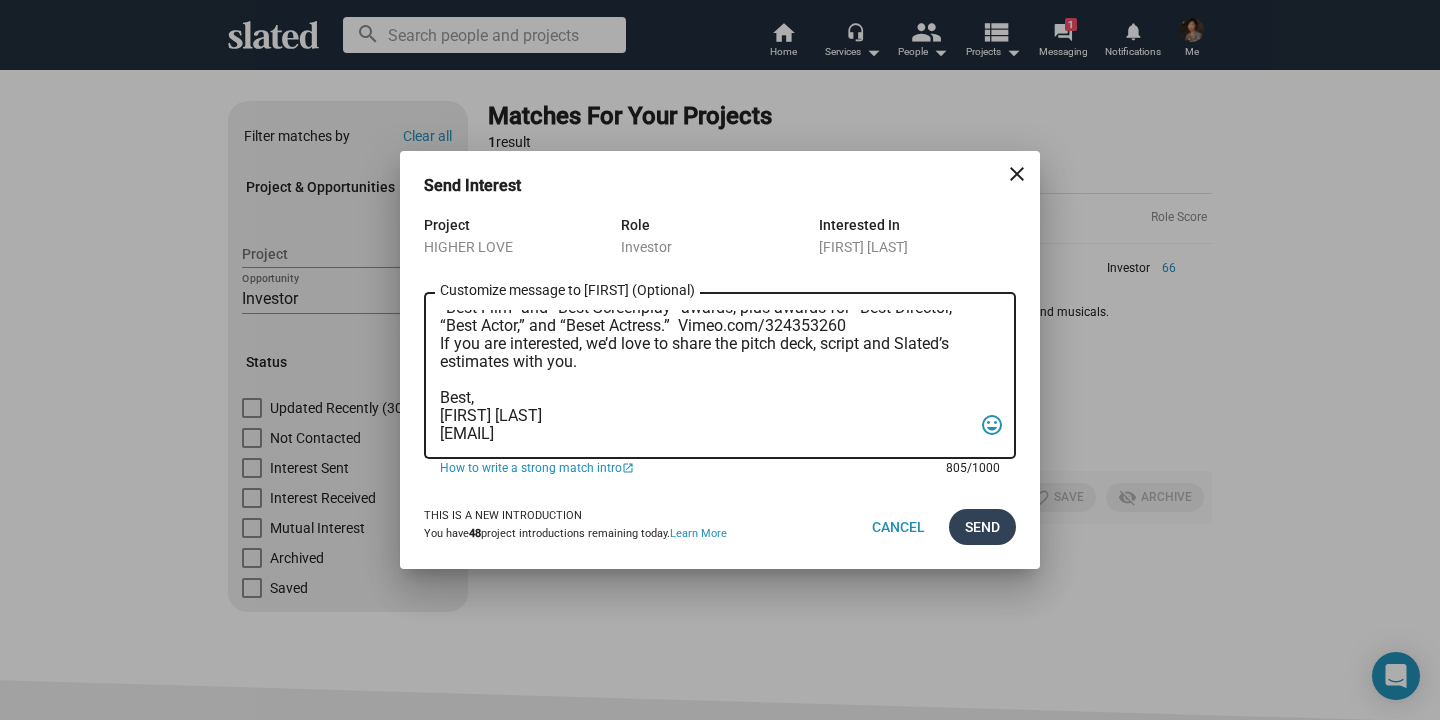 type on "Dear David,
Slated surfaced you as a match for my project HIGHER LOVE, a faith-adjacent/values-based family drama.  We are currently filming in NJ with Dennis Haysbert, Marilu Henner and Joe Pantoliano.
We’ve received a Script Score of 73, a Financial Score of 87, and a Project Score of 65.  According to Slated’s Financial Analysis, our base revenue case is $3.5M theatrical and $2.3 non-theatrical.
Our budget of the film is $1.1 million and we are only short by $200K.  Here is a link to the proof of concept short “Together” based on the feature script.  “Together” was selected by 26 film festivals worldwide, including 3 Academy Award Qualifiers, and won major awards in 12, including multiple “Best Film” and “Best Screenplay” awards, plus awards for “Best Director,” “Best Actor,” and “Beset Actress.”  Vimeo.com/324353260
If you are interested, we’d love to share the pitch deck, script and Slated’s estimates with you.
Best,
Jean Su
jean@bvpictures.com" 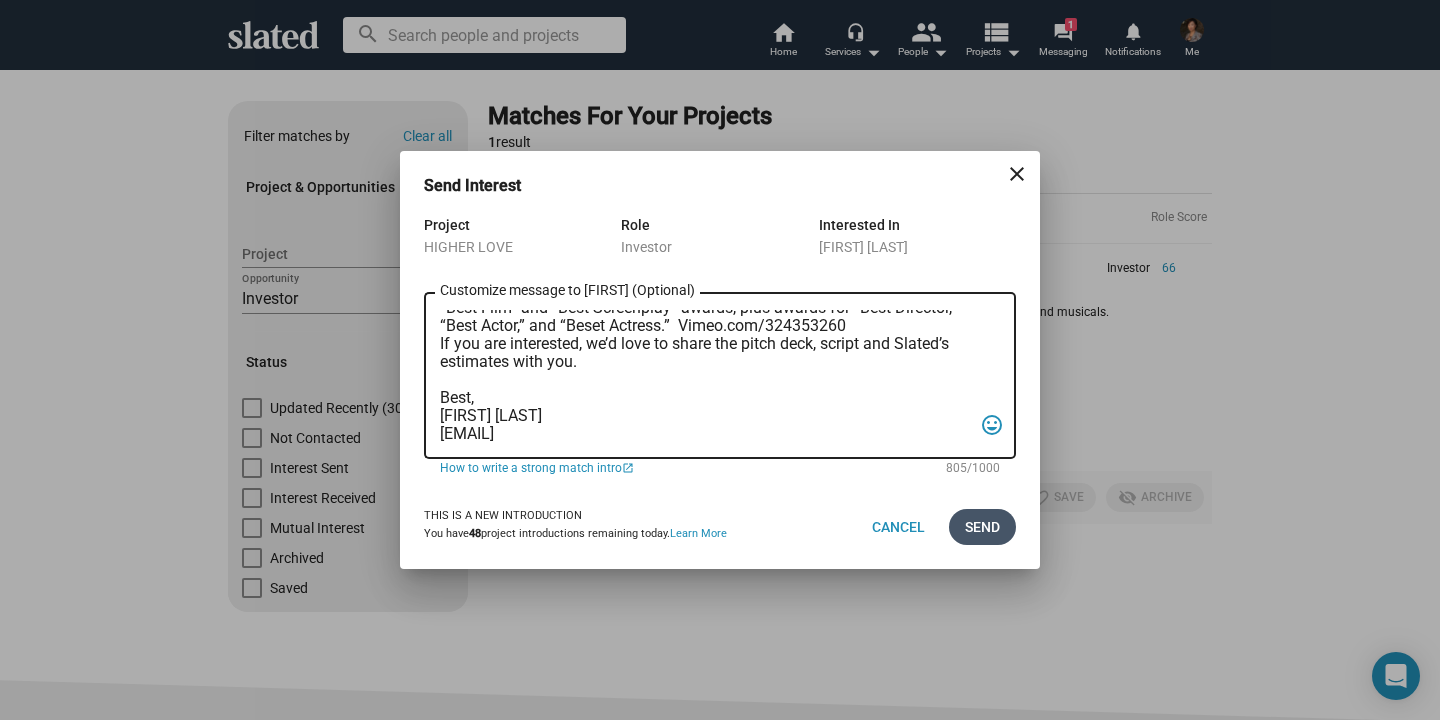 click on "Send" at bounding box center [982, 527] 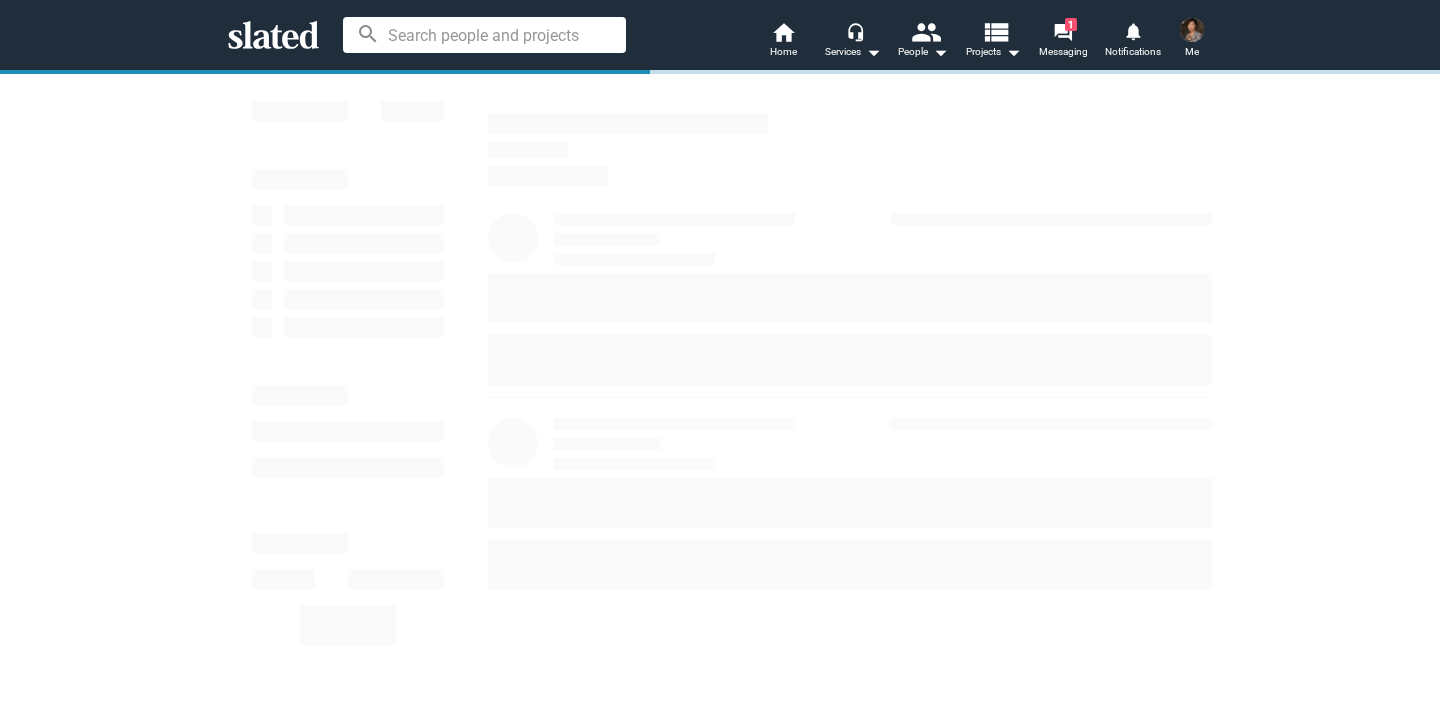 scroll, scrollTop: 0, scrollLeft: 0, axis: both 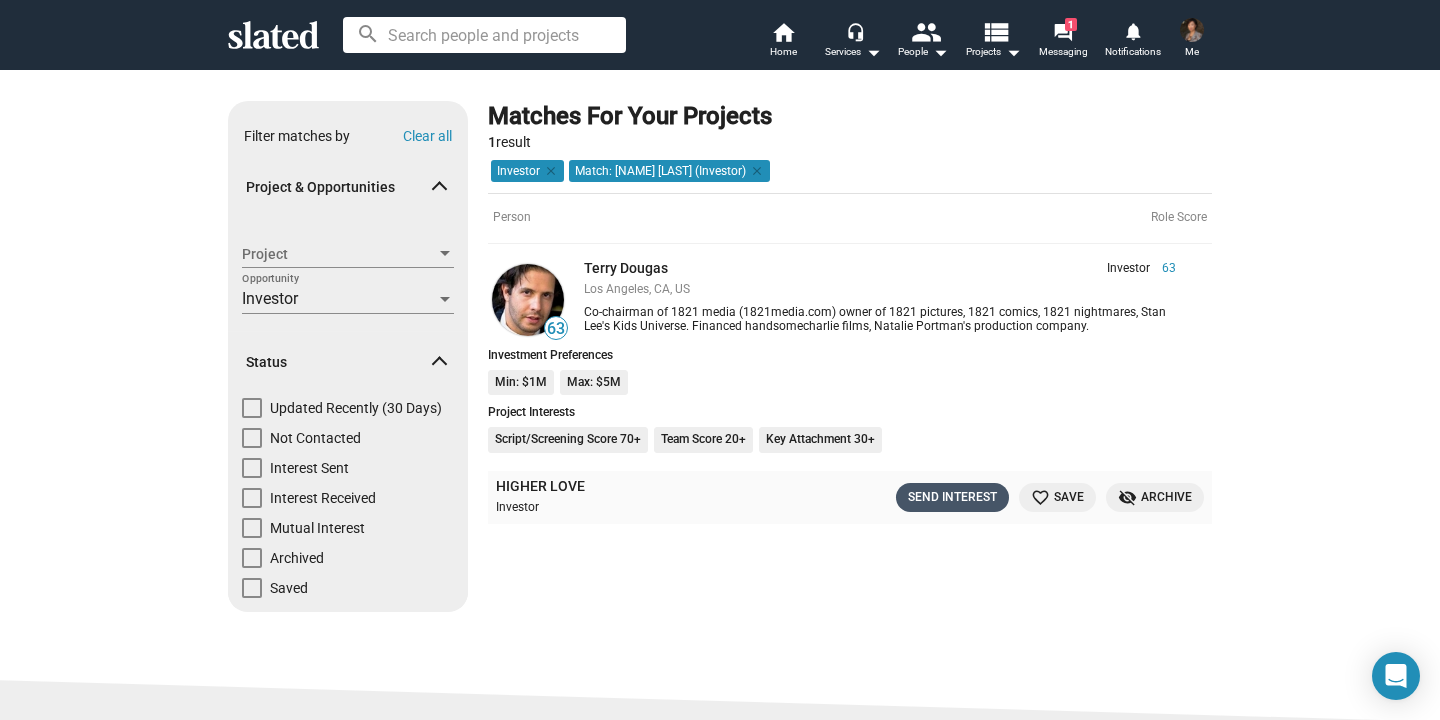 click on "Send Interest" 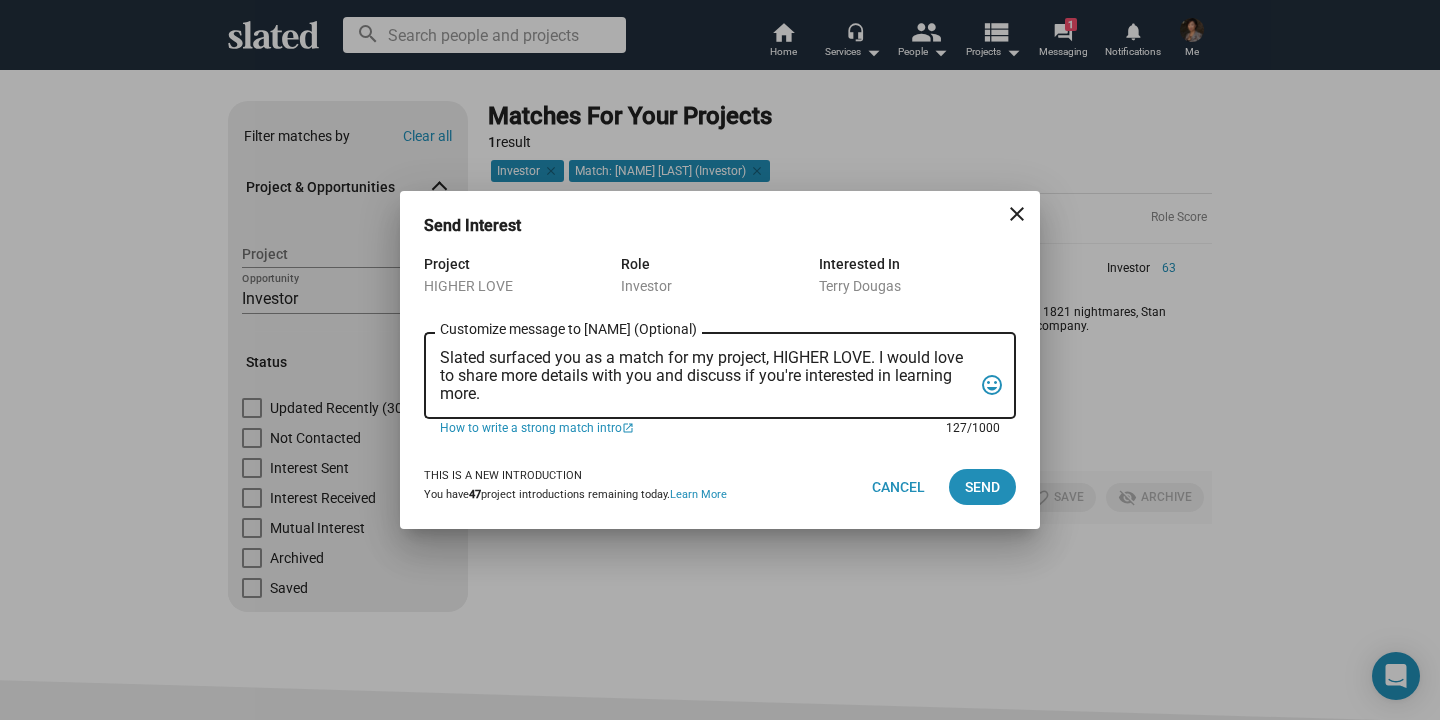 drag, startPoint x: 492, startPoint y: 394, endPoint x: 413, endPoint y: 332, distance: 100.4241 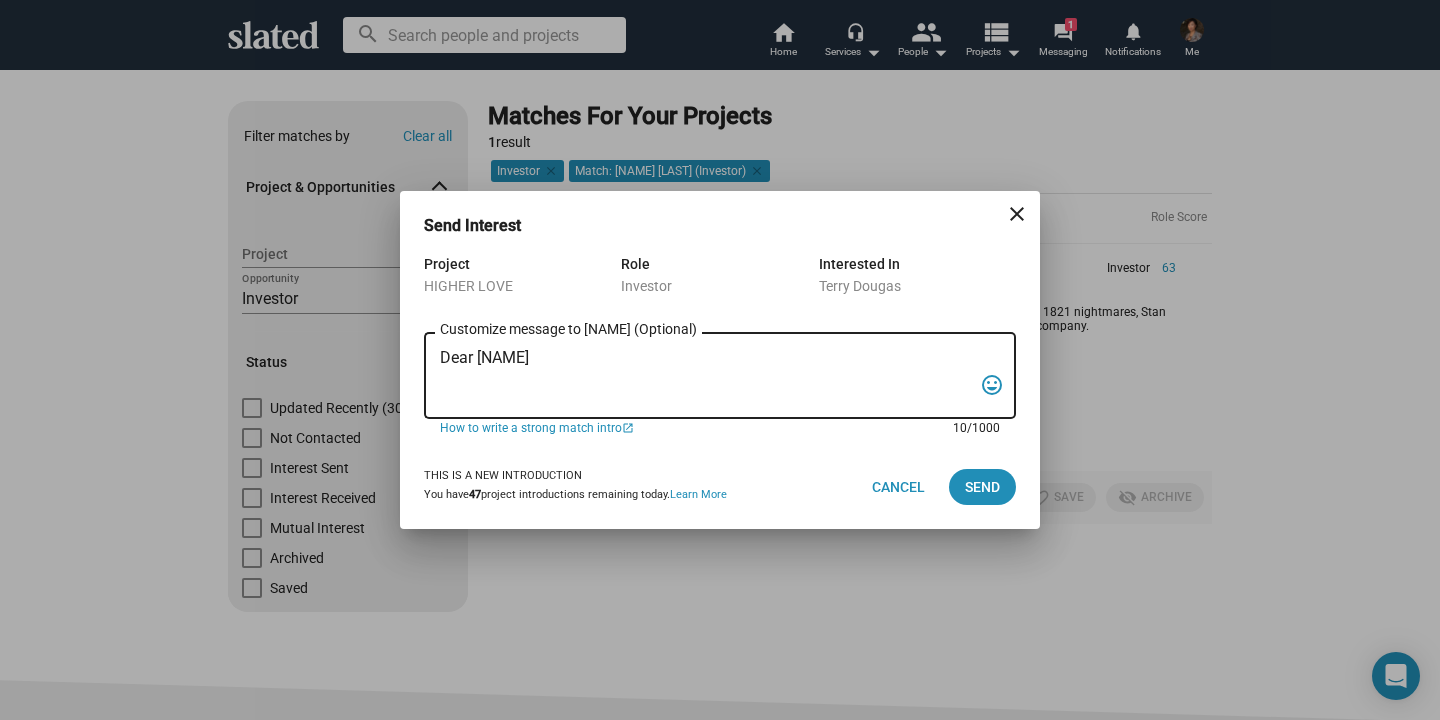 paste on "Slated surfaced you as a match for my project HIGHER LOVE, a faith-adjacent/values-based family drama. We are currently filming in [STATE] with Dennis Haysbert, Marilu Henner and Joe Pantoliano.
We’ve received a Script Score of 73, a Financial Score of 87, and a Project Score of 65. According to Slated’s Financial Analysis, our base revenue case is $3.5M theatrical and $2.3 non-theatrical.
Our budget of the film is $1.1 million and we are only short by $200K. Here is a link to the proof of concept short “Together” based on the feature script. “Together” was selected by 26 film festivals worldwide, including 3 Academy Award Qualifiers, and won major awards in 12, including multiple “Best Film” and “Best Screenplay” awards, plus awards for “Best Director,” “Best Actor,” and “Beset Actress.” Vimeo.com/324353260
If you are interested, we’d love to share the pitch deck, script and Slated’s estimates with you.
Best,
[PERSON] [LAST]
[EMAIL]" 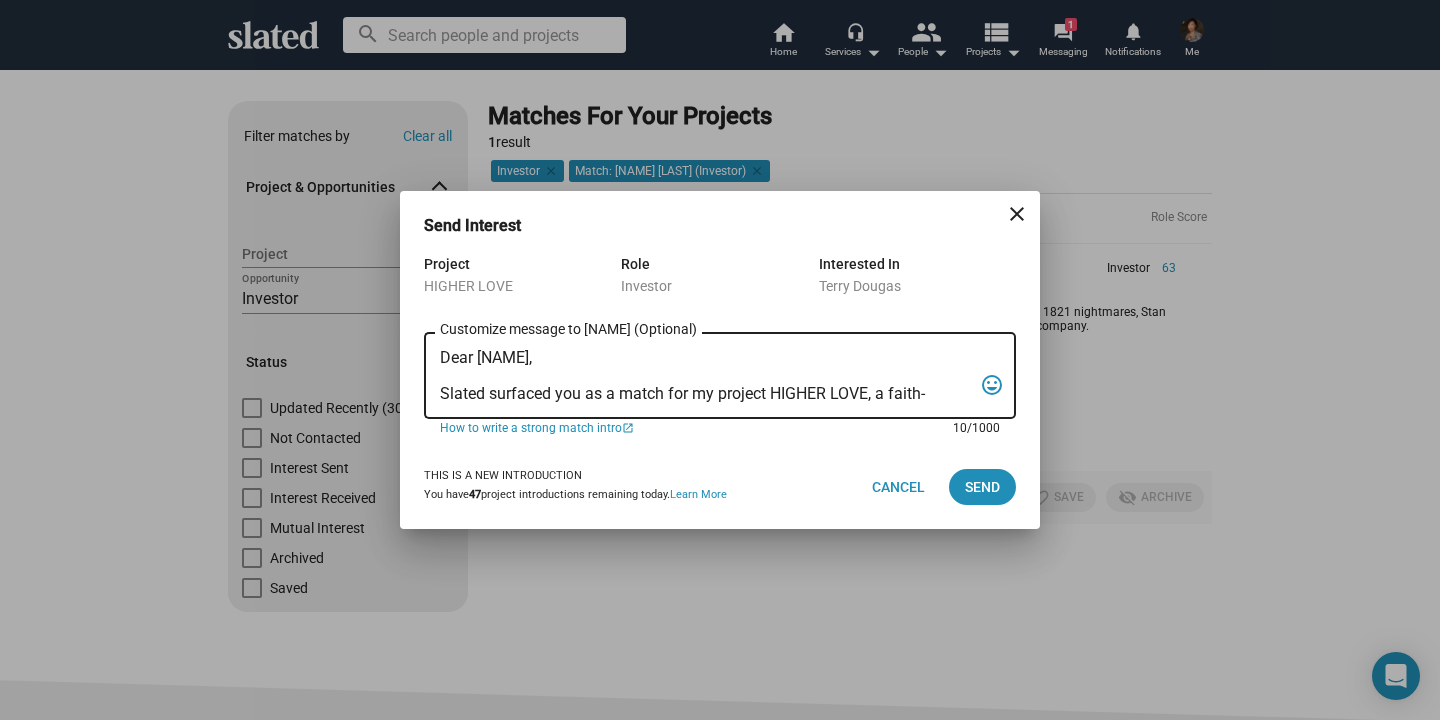 scroll, scrollTop: 263, scrollLeft: 0, axis: vertical 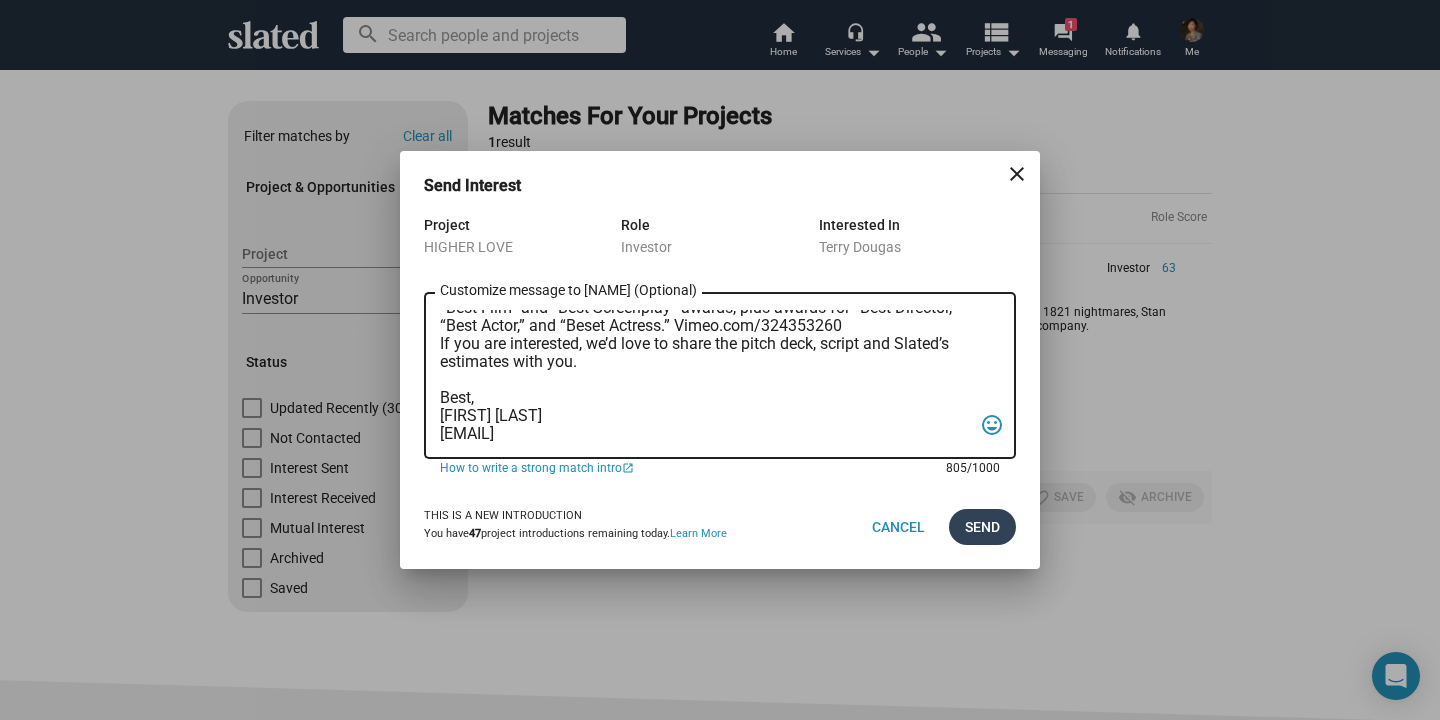 type on "Dear Terry,
Slated surfaced you as a match for my project HIGHER LOVE, a faith-adjacent/values-based family drama.  We are currently filming in NJ with Dennis Haysbert, Marilu Henner and Joe Pantoliano.
We’ve received a Script Score of 73, a Financial Score of 87, and a Project Score of 65.  According to Slated’s Financial Analysis, our base revenue case is $3.5M theatrical and $2.3 non-theatrical.
Our budget of the film is $1.1 million and we are only short by $200K.  Here is a link to the proof of concept short “Together” based on the feature script.  “Together” was selected by 26 film festivals worldwide, including 3 Academy Award Qualifiers, and won major awards in 12, including multiple “Best Film” and “Best Screenplay” awards, plus awards for “Best Director,” “Best Actor,” and “Beset Actress.”  Vimeo.com/324353260
If you are interested, we’d love to share the pitch deck, script and Slated’s estimates with you.
Best,
Jean Su
jean@bvpictures.com" 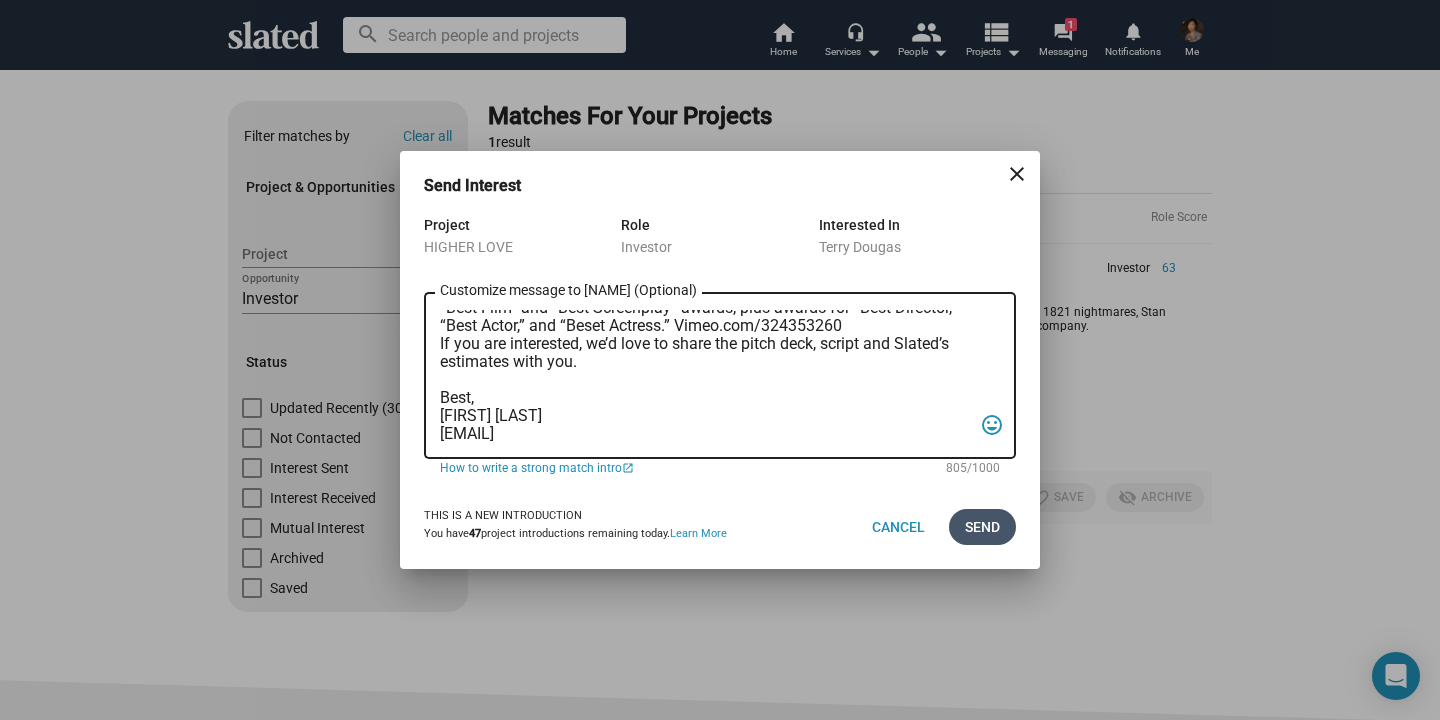 click on "Send" at bounding box center [982, 527] 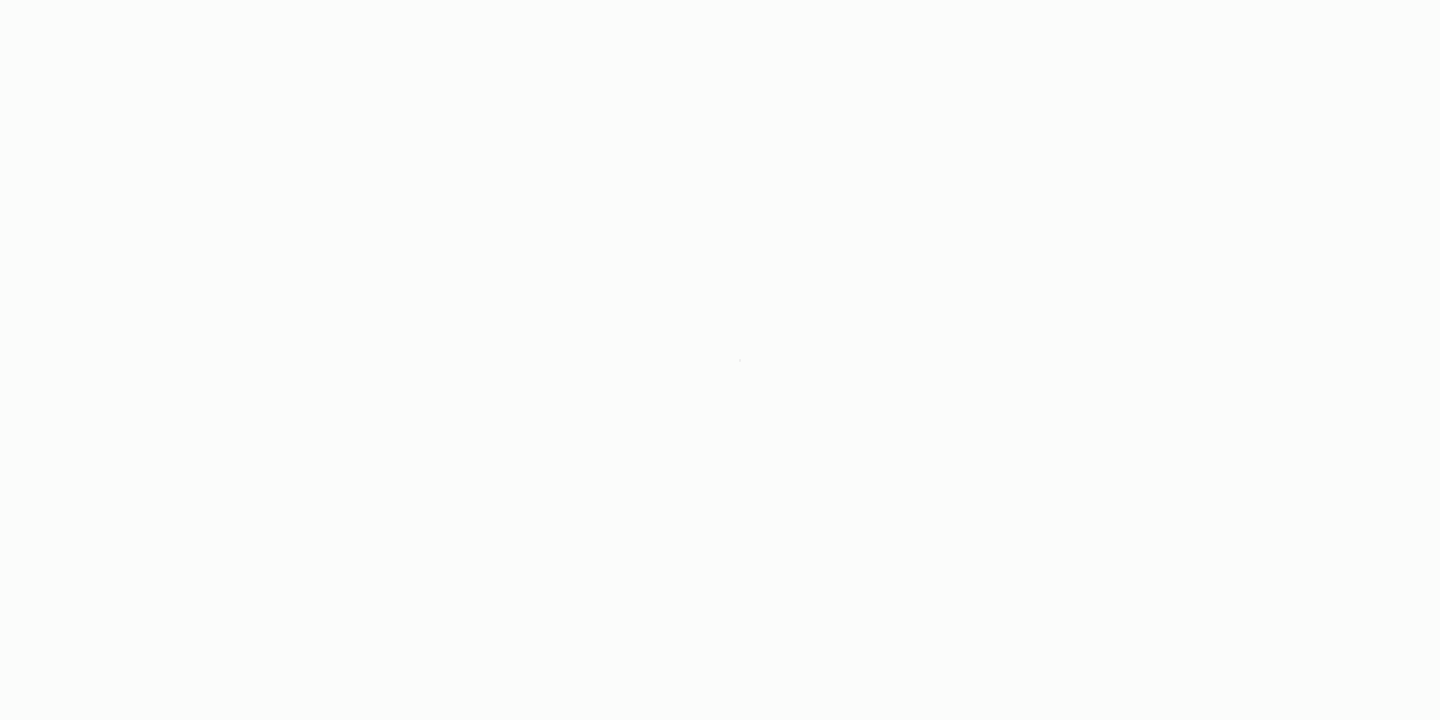 scroll, scrollTop: 0, scrollLeft: 0, axis: both 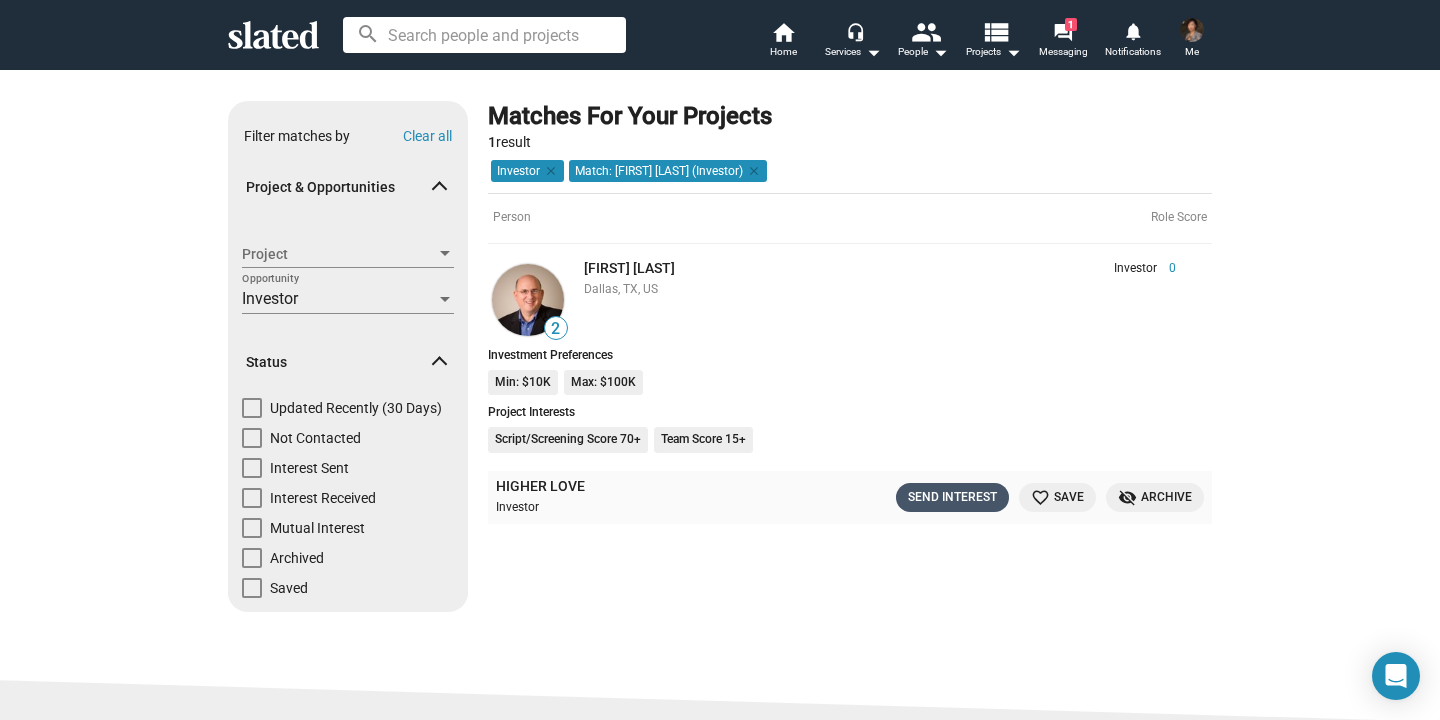 click on "Send Interest" 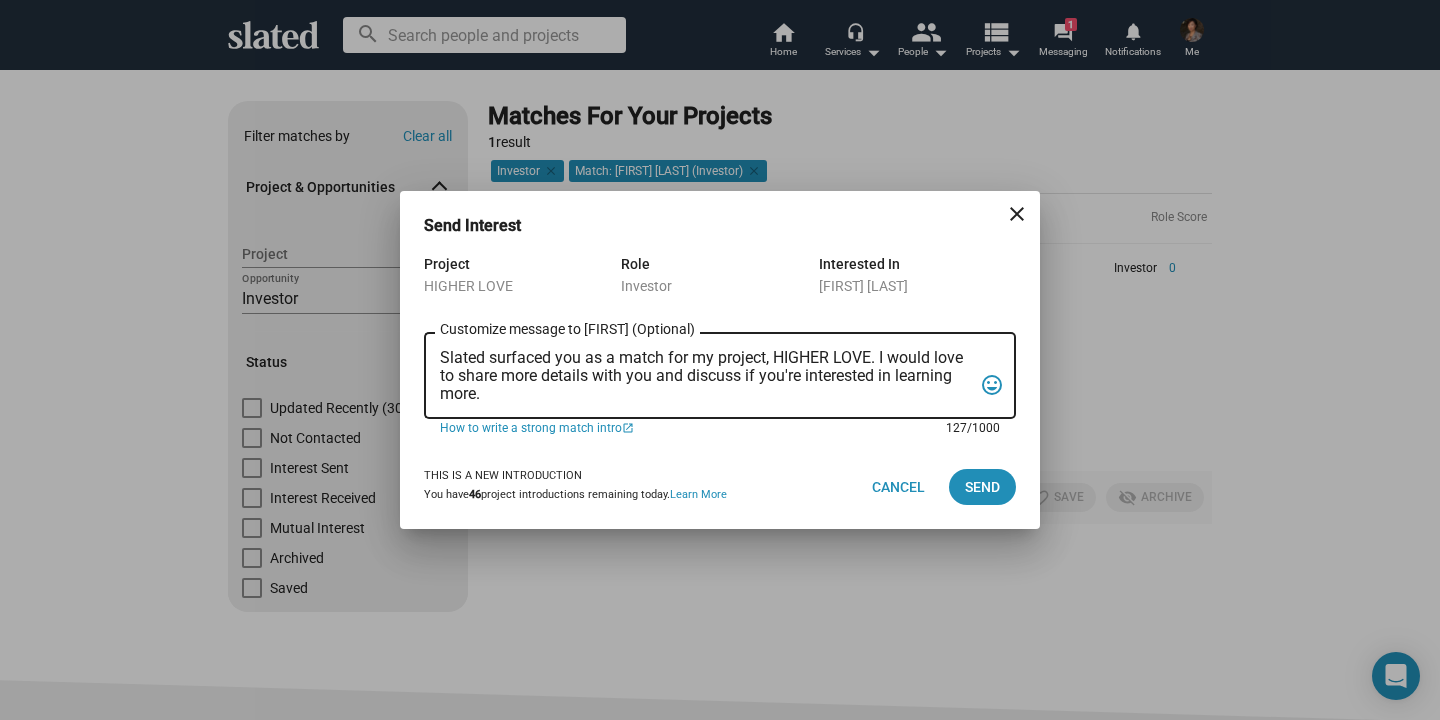 drag, startPoint x: 505, startPoint y: 399, endPoint x: 425, endPoint y: 305, distance: 123.4342 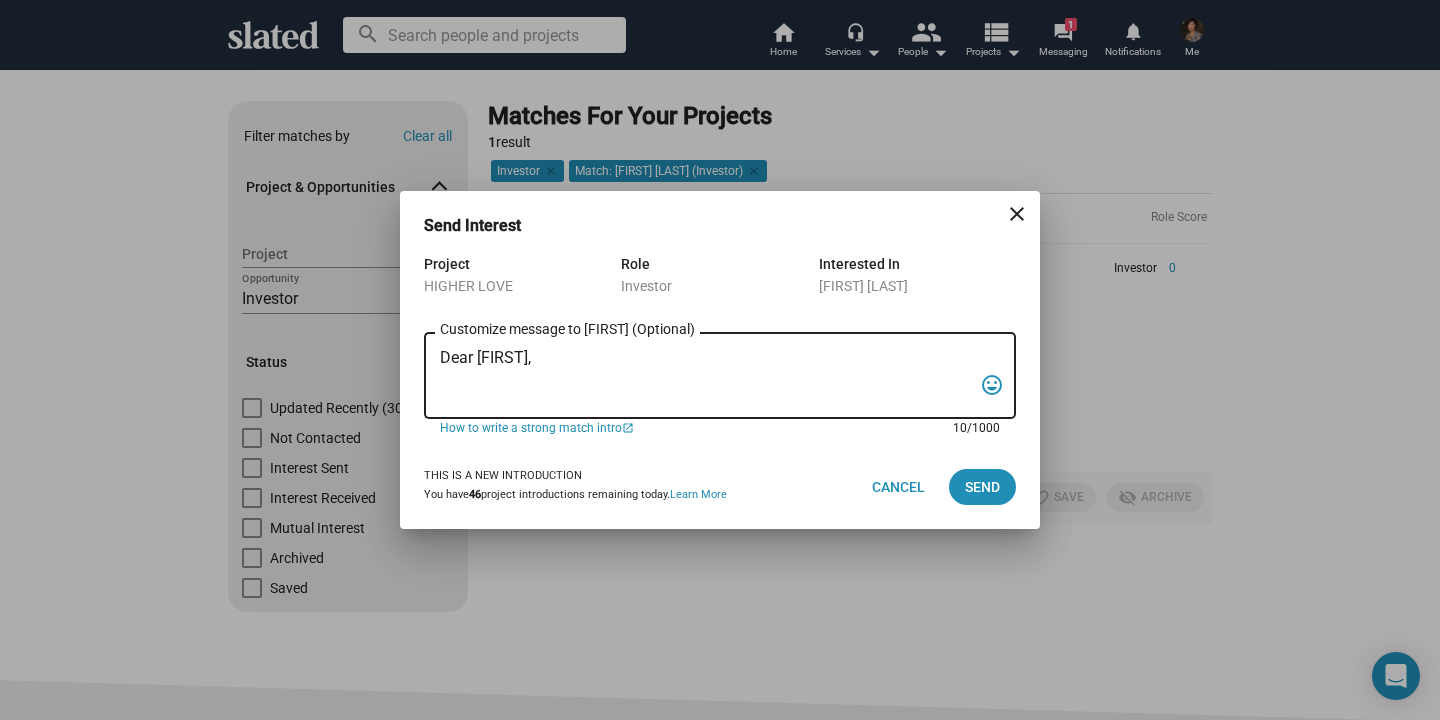 paste on "Slated surfaced you as a match for my project HIGHER LOVE, a faith-adjacent/values-based family drama. We are currently filming in [STATE] with Dennis Haysbert, Marilu Henner and Joe Pantoliano.
We’ve received a Script Score of 73, a Financial Score of 87, and a Project Score of 65. According to Slated’s Financial Analysis, our base revenue case is $3.5M theatrical and $2.3 non-theatrical.
Our budget of the film is $1.1 million and we are only short by $200K. Here is a link to the proof of concept short “Together” based on the feature script. “Together” was selected by 26 film festivals worldwide, including 3 Academy Award Qualifiers, and won major awards in 12, including multiple “Best Film” and “Best Screenplay” awards, plus awards for “Best Director,” “Best Actor,” and “Beset Actress.” Vimeo.com/324353260
If you are interested, we’d love to share the pitch deck, script and Slated’s estimates with you.
Best,
[PERSON] [LAST]
[EMAIL]" 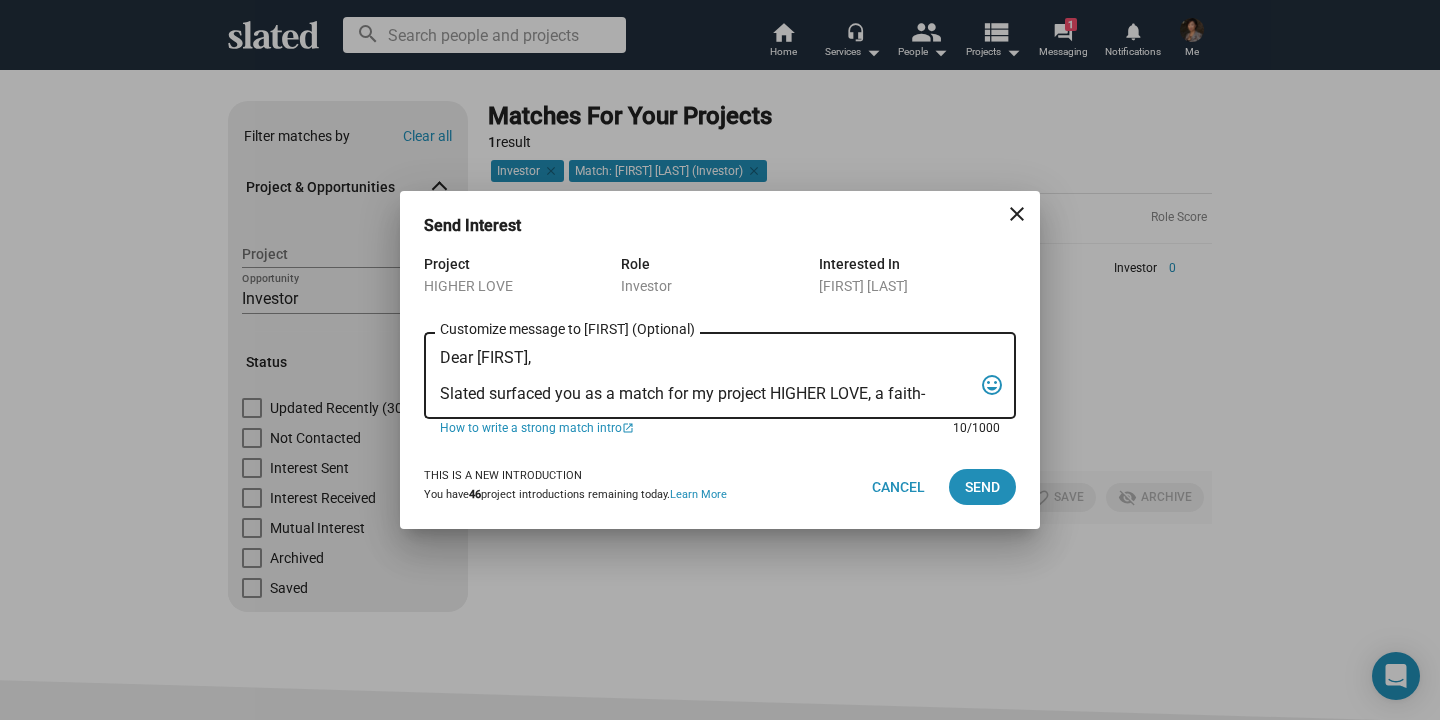 scroll, scrollTop: 263, scrollLeft: 0, axis: vertical 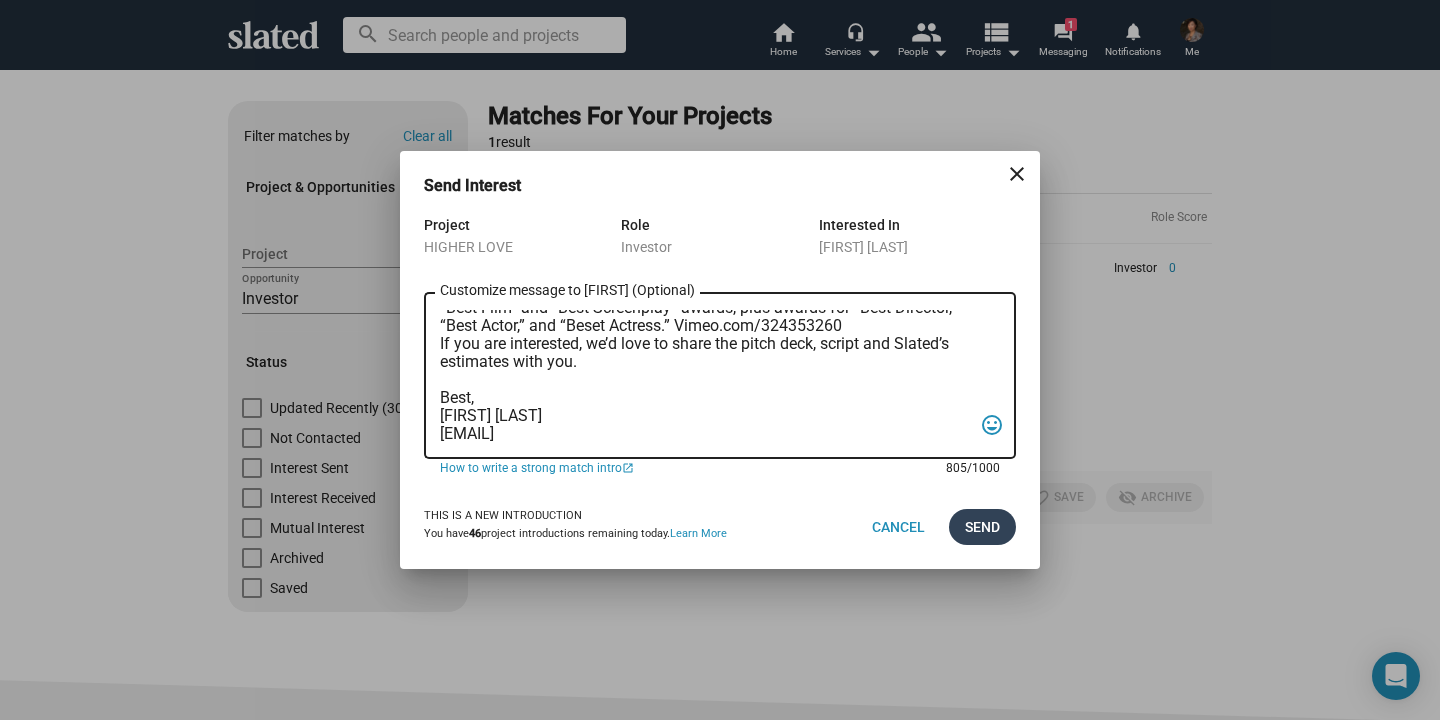 type on "Dear Steve,
Slated surfaced you as a match for my project HIGHER LOVE, a faith-adjacent/values-based family drama.  We are currently filming in NJ with Dennis Haysbert, Marilu Henner and Joe Pantoliano.
We’ve received a Script Score of 73, a Financial Score of 87, and a Project Score of 65.  According to Slated’s Financial Analysis, our base revenue case is $3.5M theatrical and $2.3 non-theatrical.
Our budget of the film is $1.1 million and we are only short by $200K.  Here is a link to the proof of concept short “Together” based on the feature script.  “Together” was selected by 26 film festivals worldwide, including 3 Academy Award Qualifiers, and won major awards in 12, including multiple “Best Film” and “Best Screenplay” awards, plus awards for “Best Director,” “Best Actor,” and “Beset Actress.”  Vimeo.com/324353260
If you are interested, we’d love to share the pitch deck, script and Slated’s estimates with you.
Best,
Jean Su
jean@bvpictures.com" 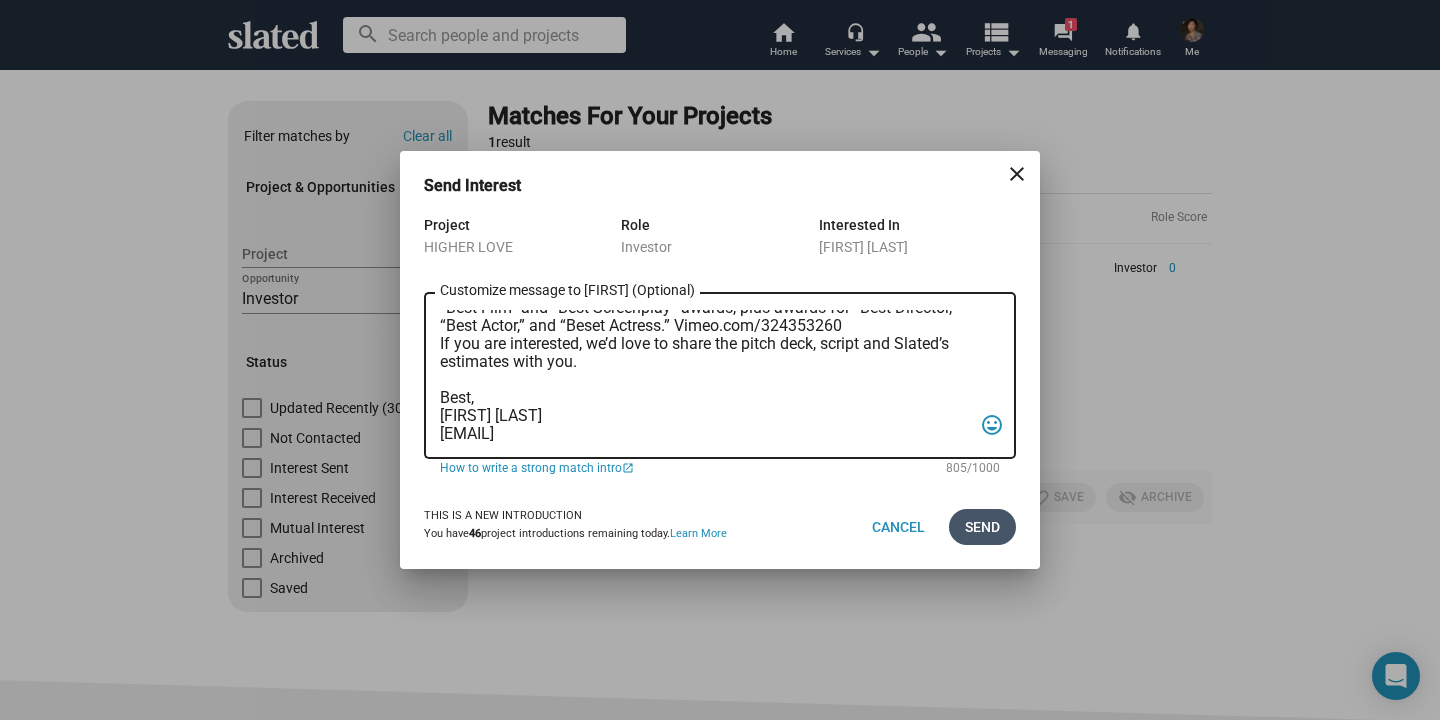 click on "Send" at bounding box center [982, 527] 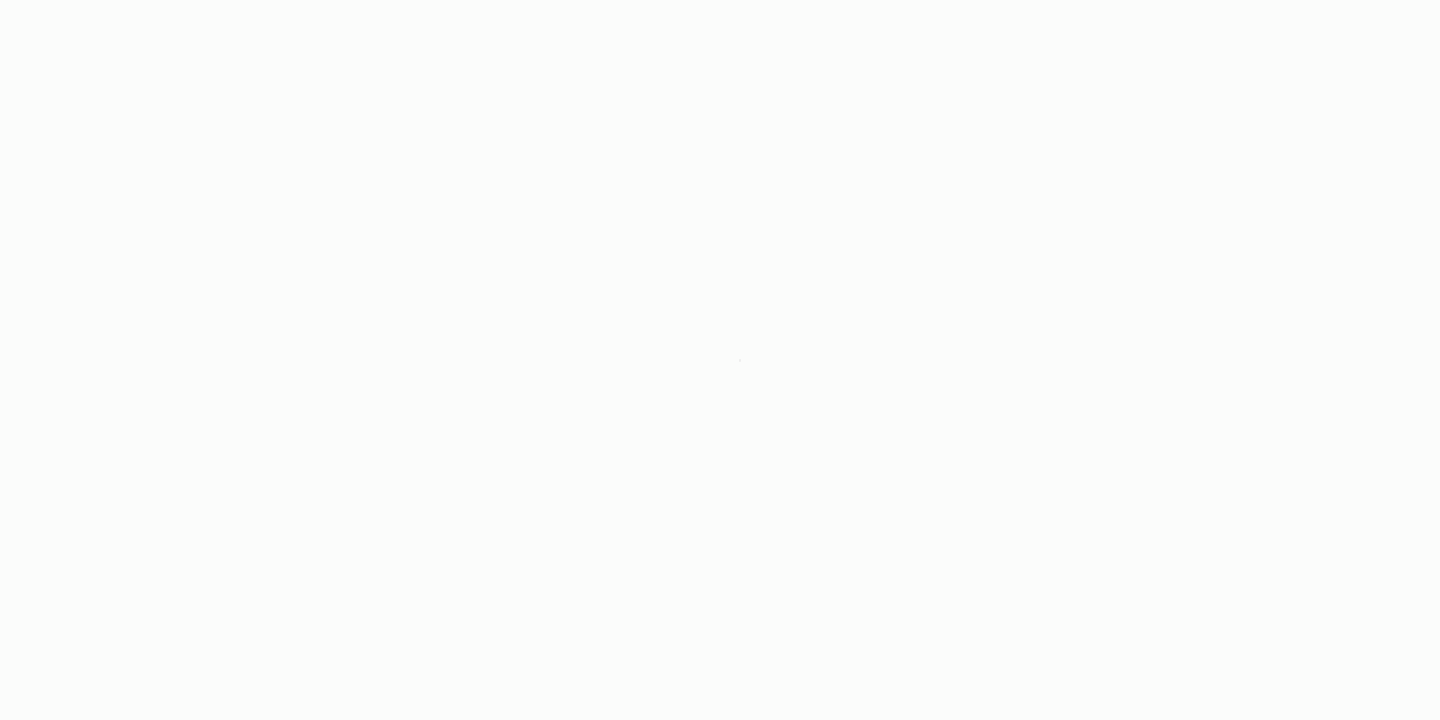 scroll, scrollTop: 0, scrollLeft: 0, axis: both 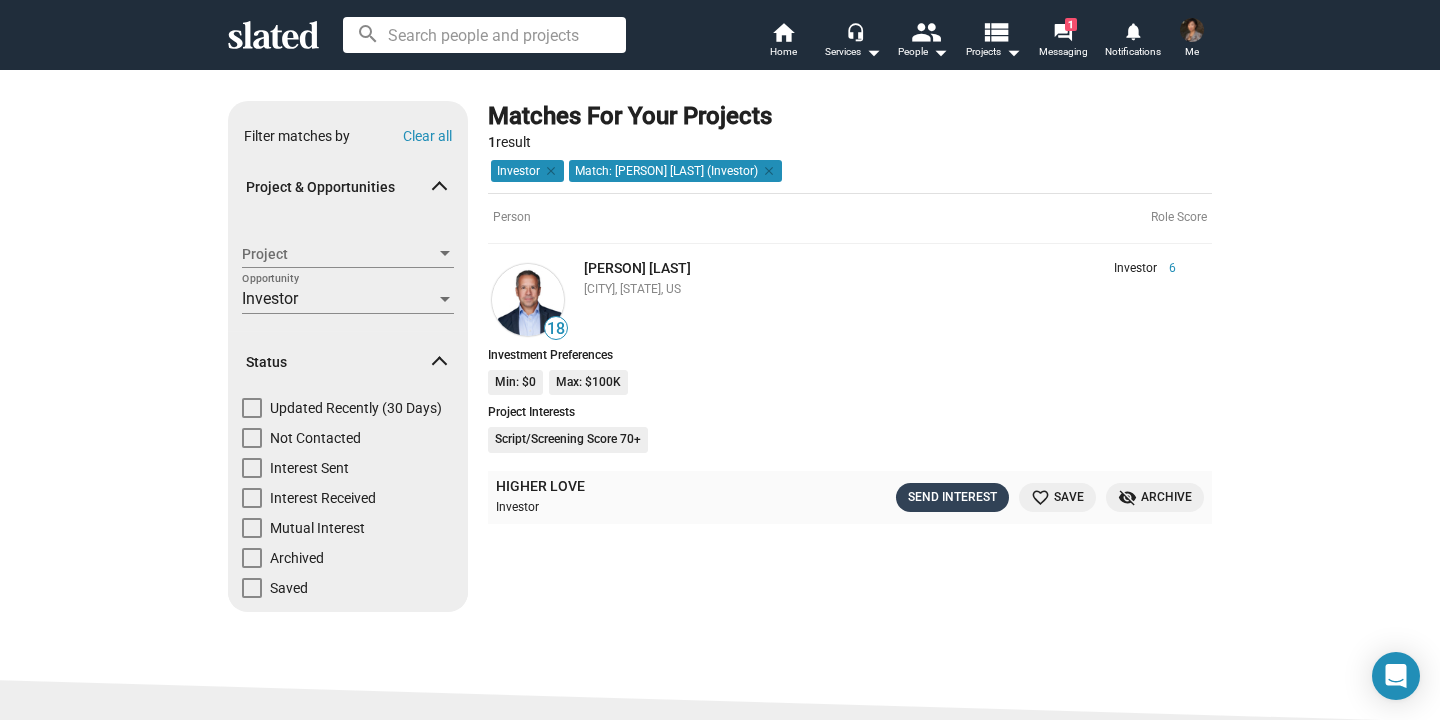 click on "Send Interest" 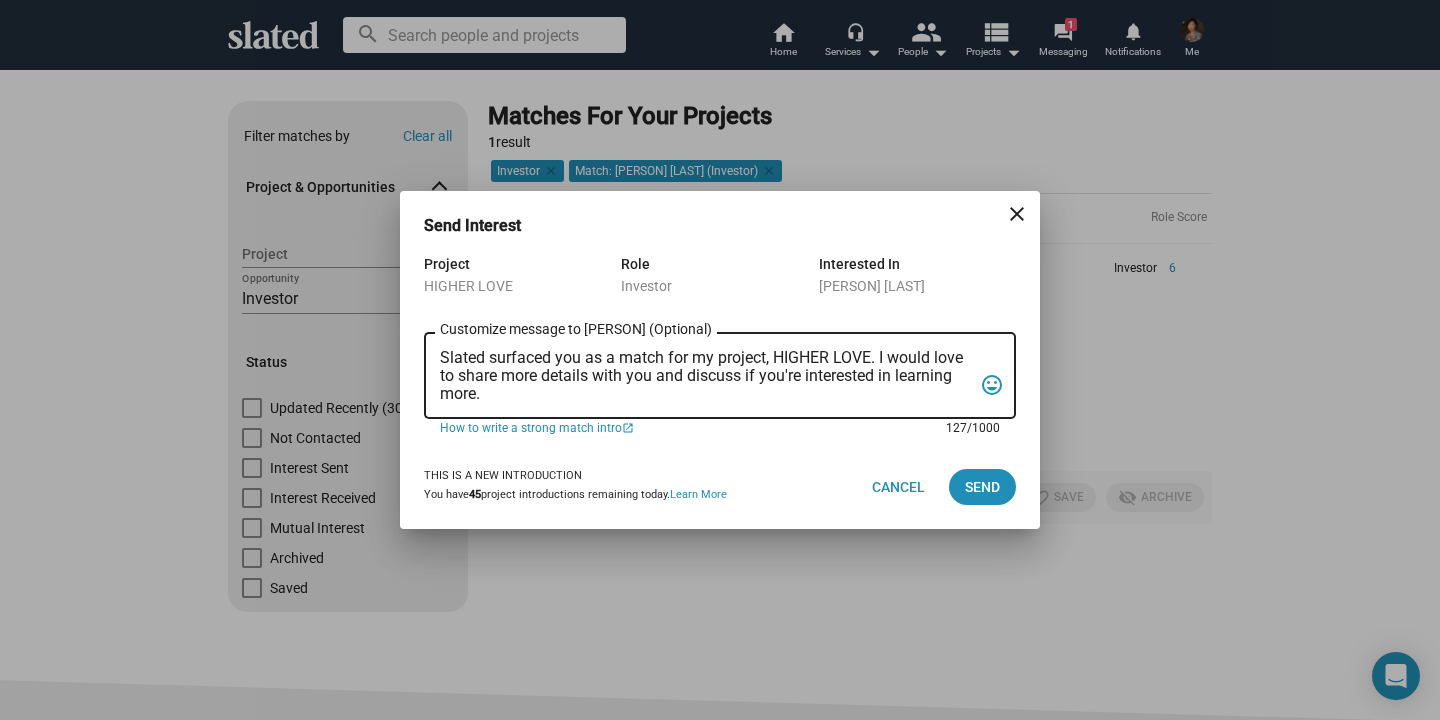 drag, startPoint x: 435, startPoint y: 369, endPoint x: 429, endPoint y: 327, distance: 42.426407 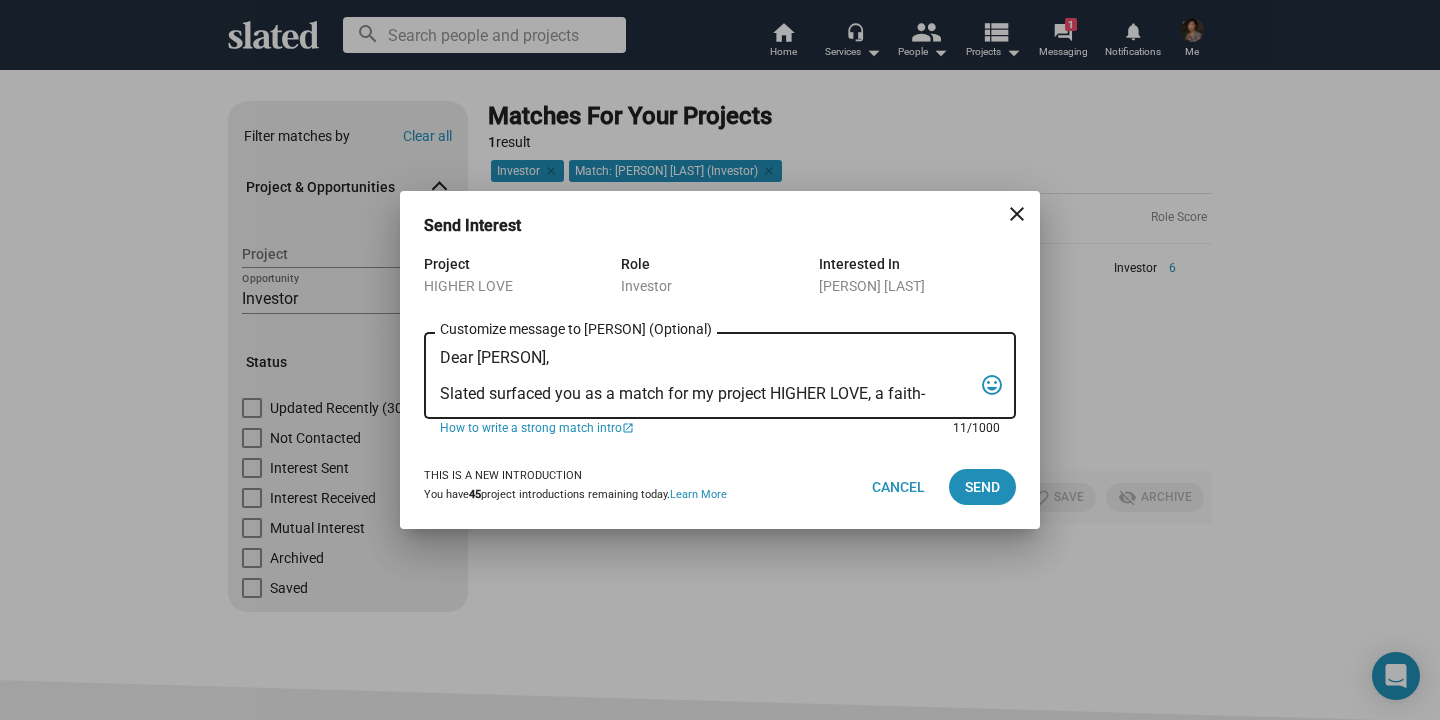 paste on "Slated surfaced you as a match for my project HIGHER LOVE, a faith-adjacent/values-based family drama. We are currently filming in [STATE] with Dennis Haysbert, Marilu Henner and Joe Pantoliano.
We’ve received a Script Score of 73, a Financial Score of 87, and a Project Score of 65. According to Slated’s Financial Analysis, our base revenue case is $3.5M theatrical and $2.3 non-theatrical.
Our budget of the film is $1.1 million and we are only short by $200K. Here is a link to the proof of concept short “Together” based on the feature script. “Together” was selected by 26 film festivals worldwide, including 3 Academy Award Qualifiers, and won major awards in 12, including multiple “Best Film” and “Best Screenplay” awards, plus awards for “Best Director,” “Best Actor,” and “Beset Actress.” Vimeo.com/324353260
If you are interested, we’d love to share the pitch deck, script and Slated’s estimates with you.
Best,
[PERSON] [LAST]
[EMAIL]" 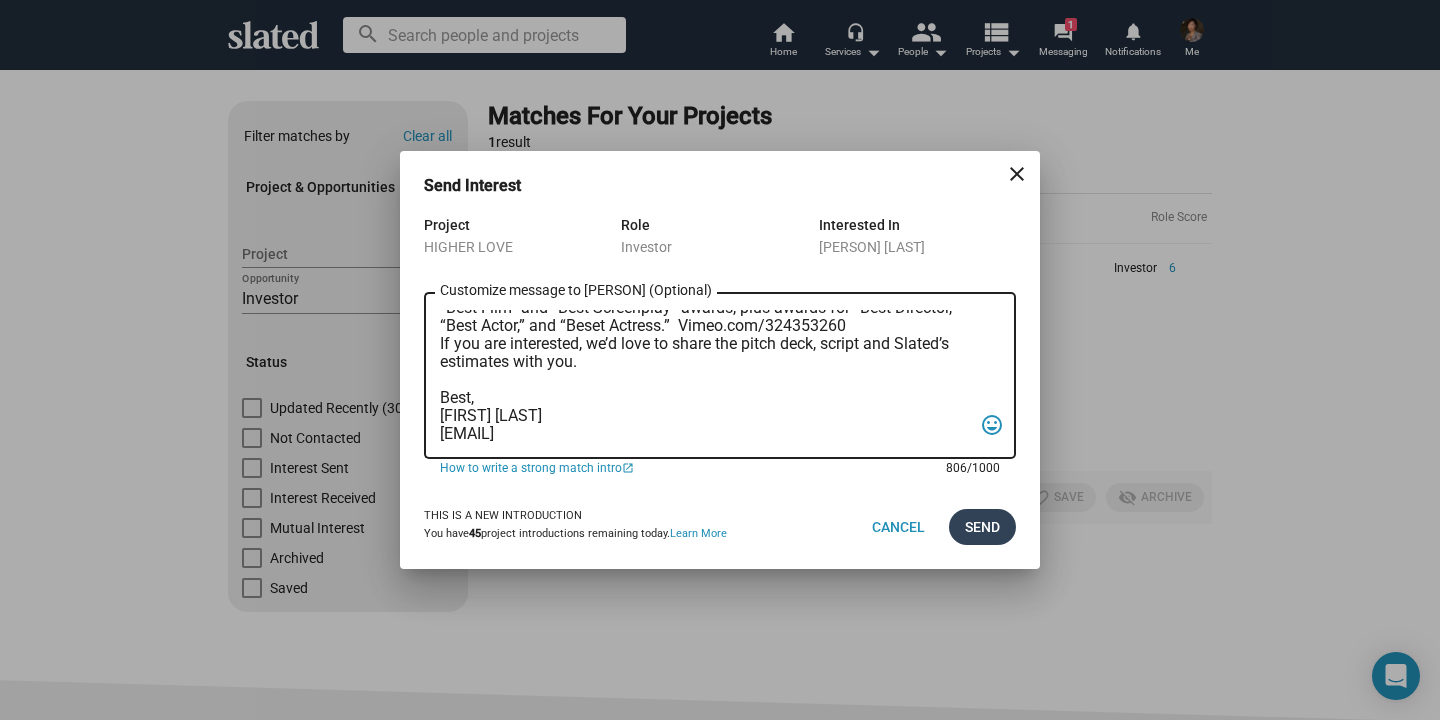 type on "Dear [PERSON],
Slated surfaced you as a match for my project HIGHER LOVE, a faith-adjacent/values-based family drama.  We are currently filming in NJ with Dennis Haysbert, Marilu Henner and Joe Pantoliano.
We’ve received a Script Score of 73, a Financial Score of 87, and a Project Score of 65.  According to Slated’s Financial Analysis, our base revenue case is $3.5M theatrical and $2.3 non-theatrical.
Our budget of the film is $1.1 million and we are only short by $200K.  Here is a link to the proof of concept short “Together” based on the feature script.  “Together” was selected by 26 film festivals worldwide, including 3 Academy Award Qualifiers, and won major awards in 12, including multiple “Best Film” and “Best Screenplay” awards, plus awards for “Best Director,” “Best Actor,” and “Beset Actress.”  Vimeo.com/324353260
If you are interested, we’d love to share the pitch deck, script and Slated’s estimates with you.
Best,
[FIRST] [LAST]
[EMAIL]" 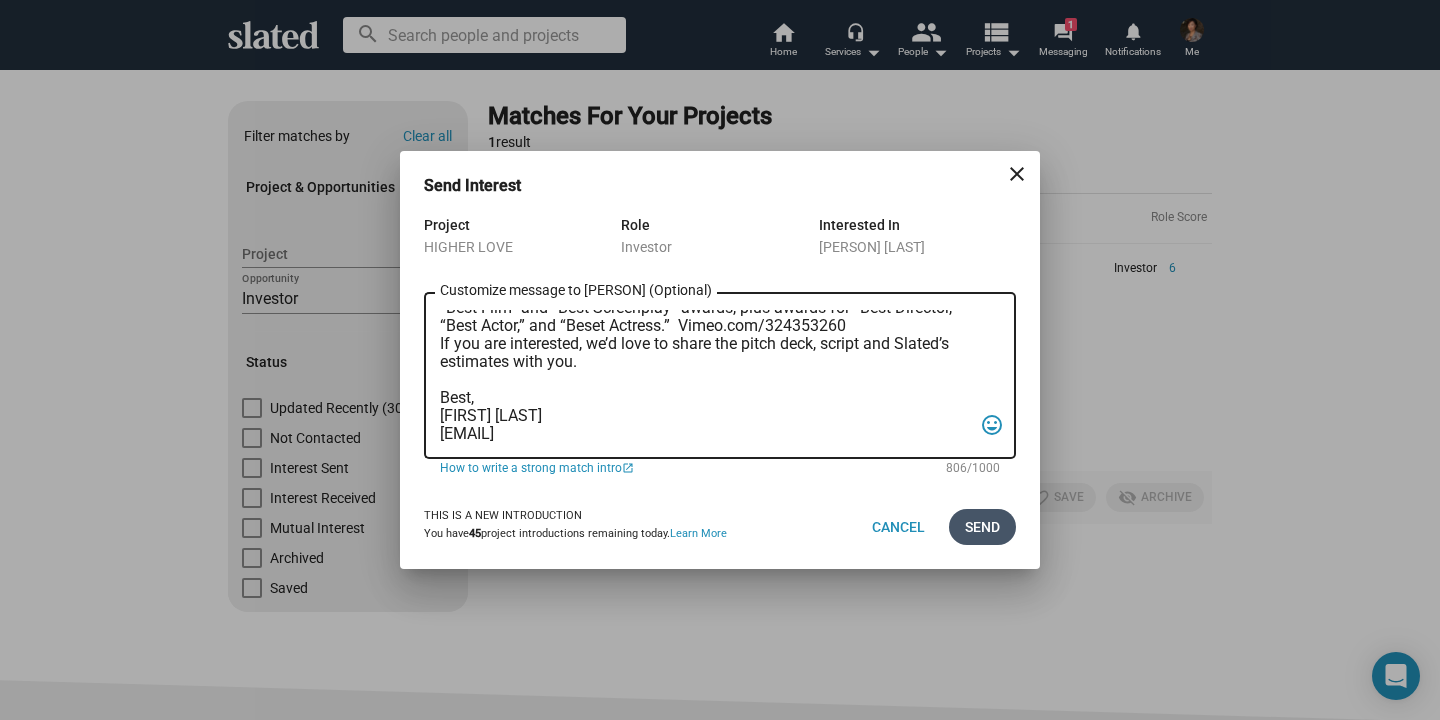 click on "Send" at bounding box center [982, 527] 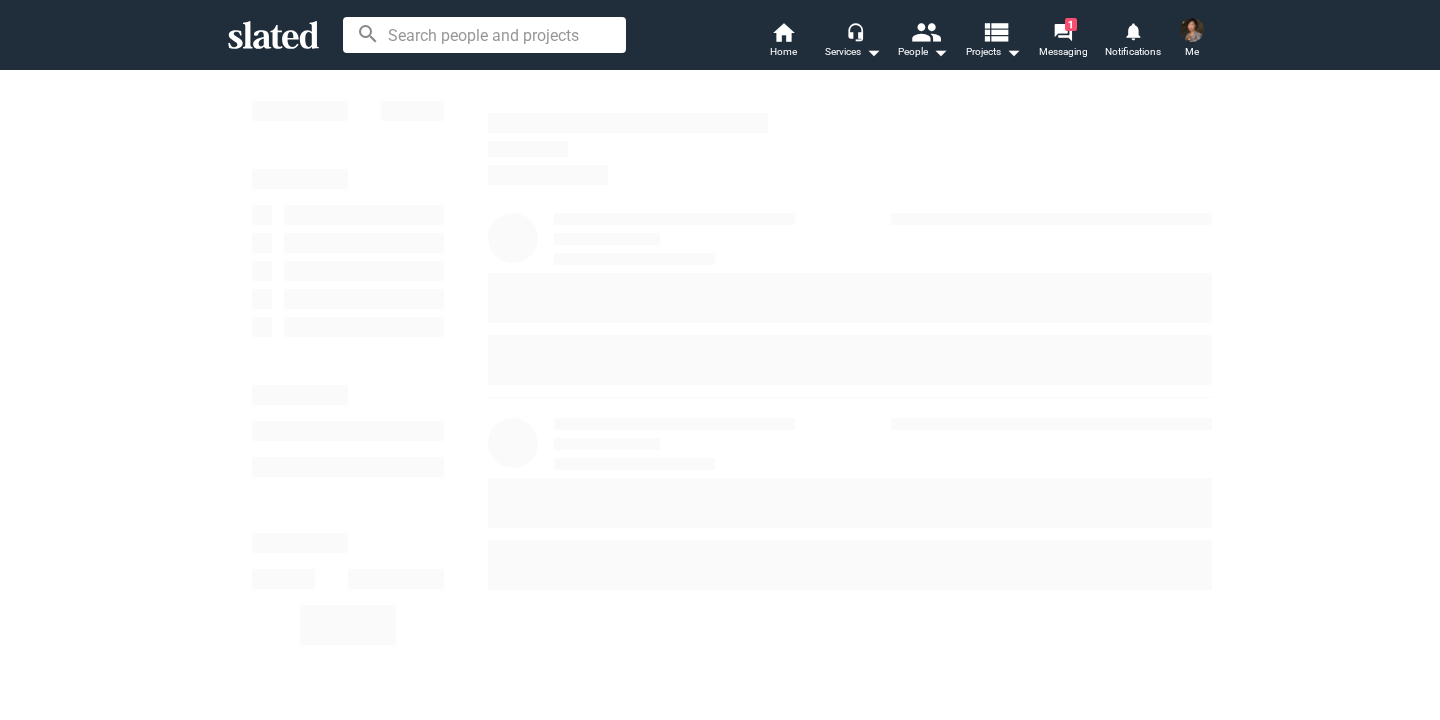 scroll, scrollTop: 0, scrollLeft: 0, axis: both 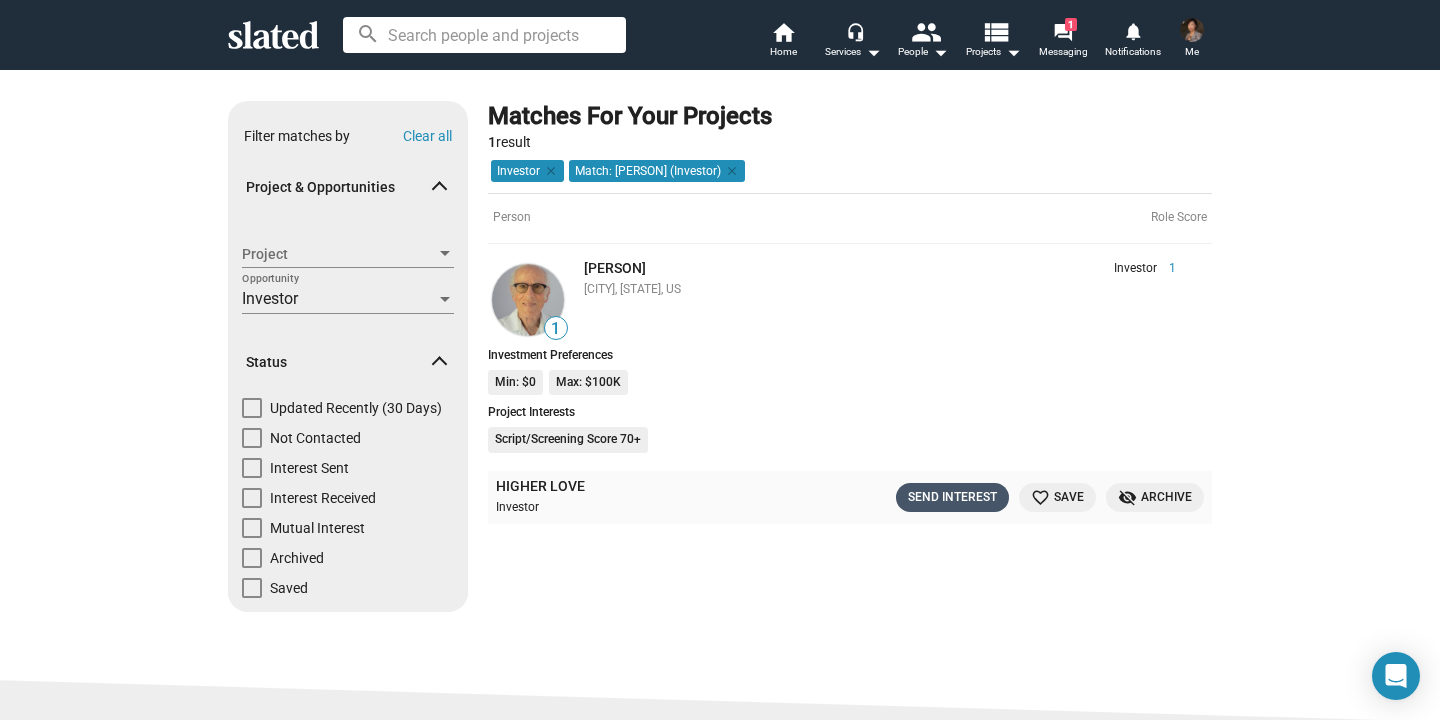 click on "Send Interest" 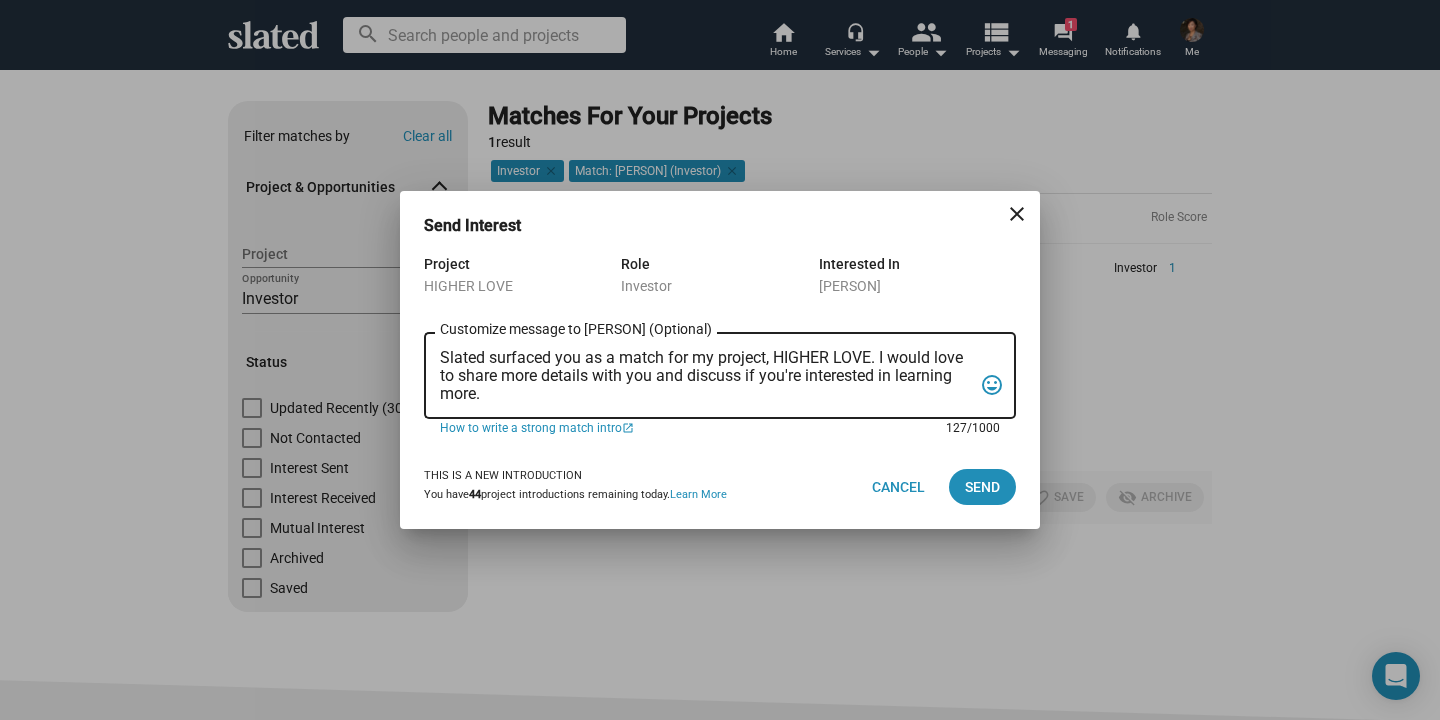 drag, startPoint x: 494, startPoint y: 398, endPoint x: 429, endPoint y: 319, distance: 102.30347 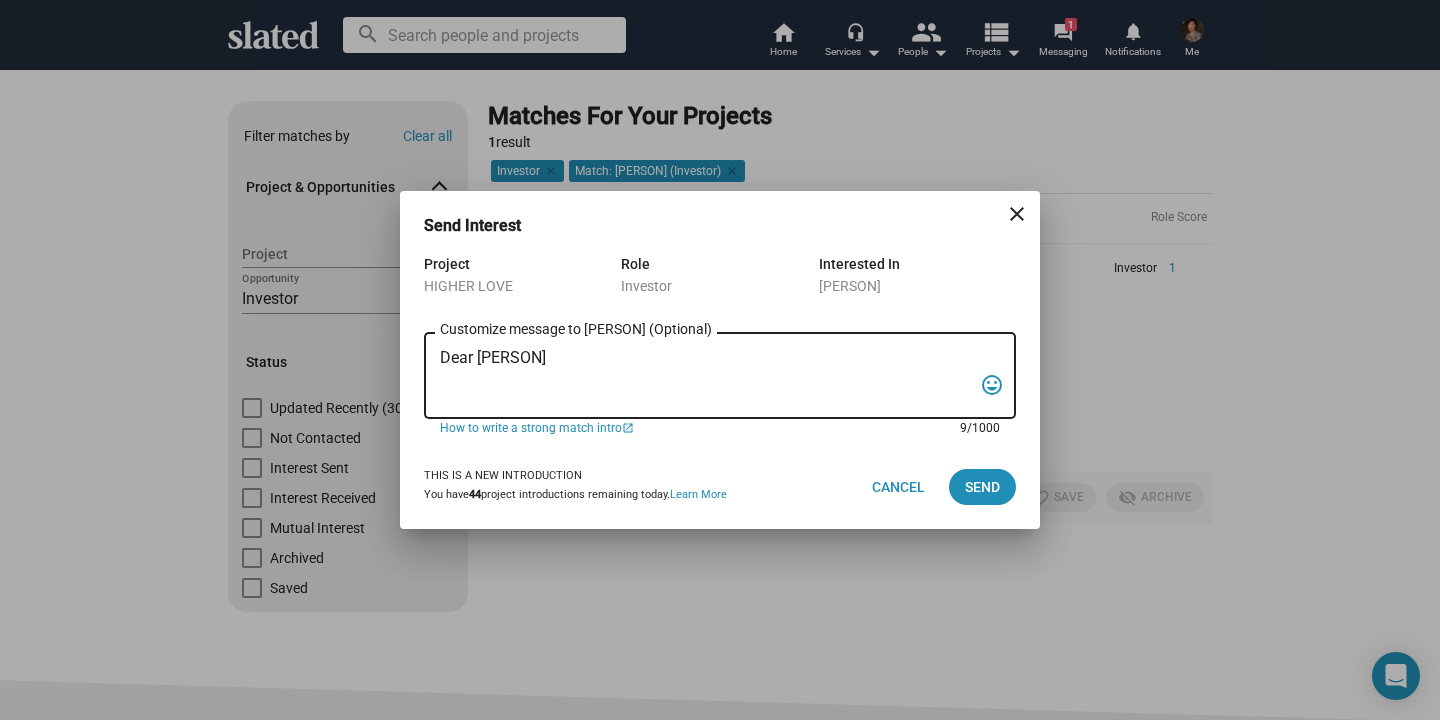 paste on "Slated surfaced you as a match for my project HIGHER LOVE, a faith-adjacent/values-based family drama. We are currently filming in [STATE] with Dennis Haysbert, Marilu Henner and Joe Pantoliano.
We’ve received a Script Score of 73, a Financial Score of 87, and a Project Score of 65. According to Slated’s Financial Analysis, our base revenue case is $3.5M theatrical and $2.3 non-theatrical.
Our budget of the film is $1.1 million and we are only short by $200K. Here is a link to the proof of concept short “Together” based on the feature script. “Together” was selected by 26 film festivals worldwide, including 3 Academy Award Qualifiers, and won major awards in 12, including multiple “Best Film” and “Best Screenplay” awards, plus awards for “Best Director,” “Best Actor,” and “Beset Actress.” Vimeo.com/324353260
If you are interested, we’d love to share the pitch deck, script and Slated’s estimates with you.
Best,
[FIRST] [LAST]
[EMAIL]" 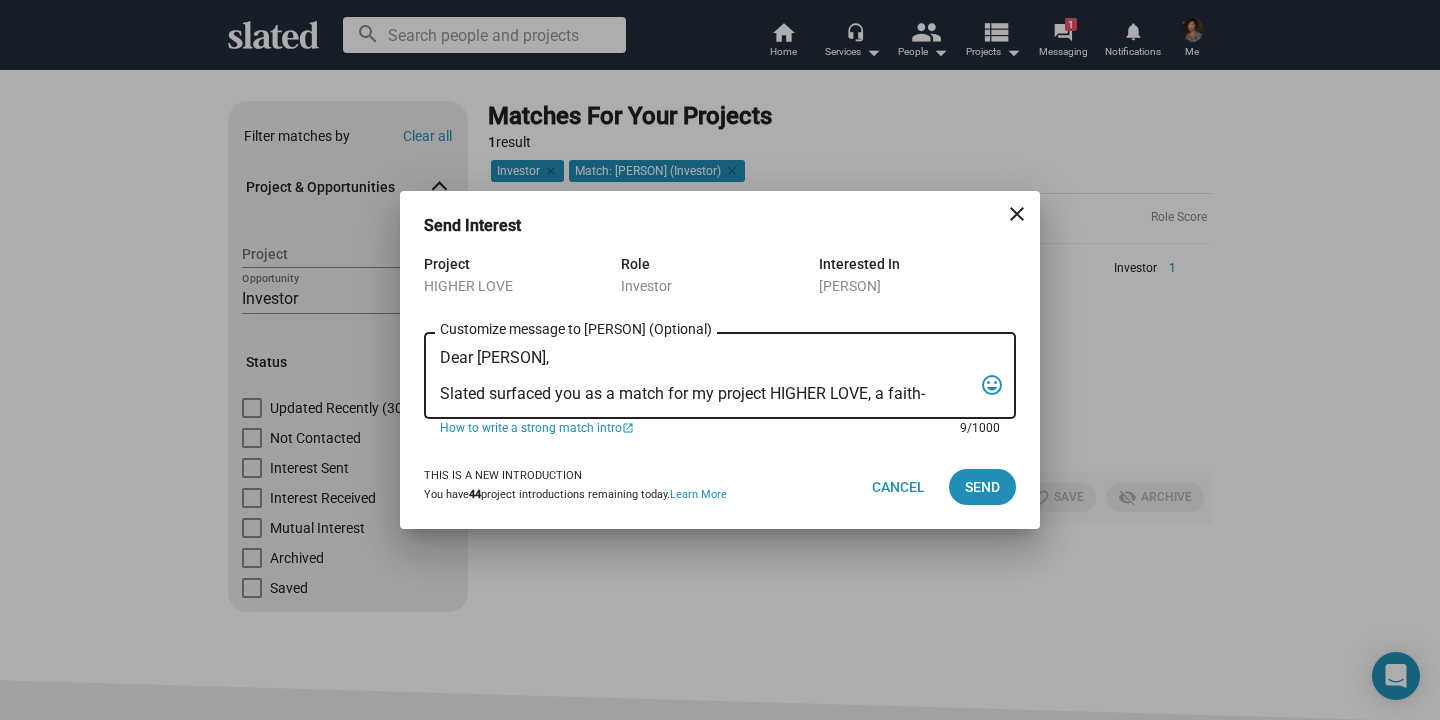 scroll, scrollTop: 263, scrollLeft: 0, axis: vertical 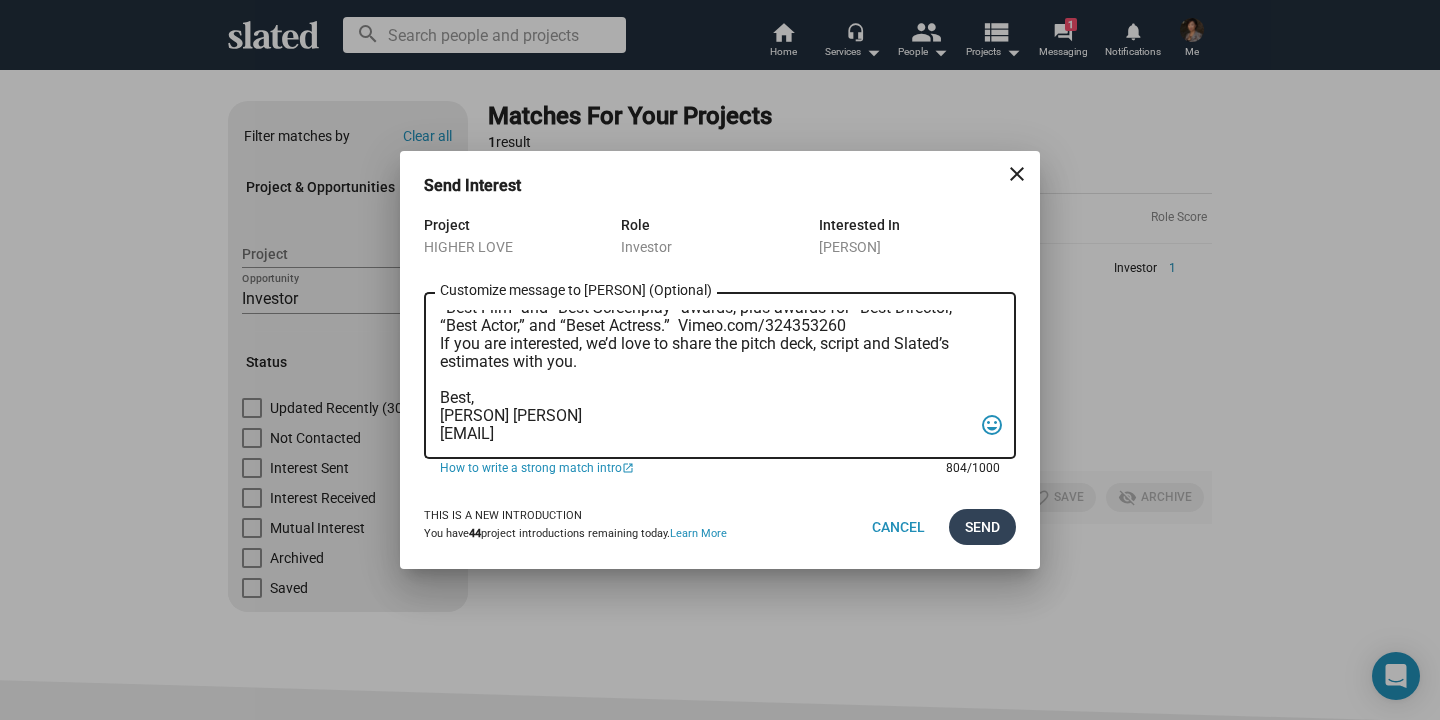 type on "Dear Tony,
Slated surfaced you as a match for my project HIGHER LOVE, a faith-adjacent/values-based family drama.  We are currently filming in NJ with Dennis Haysbert, Marilu Henner and Joe Pantoliano.
We’ve received a Script Score of 73, a Financial Score of 87, and a Project Score of 65.  According to Slated’s Financial Analysis, our base revenue case is $3.5M theatrical and $2.3 non-theatrical.
Our budget of the film is $1.1 million and we are only short by $200K.  Here is a link to the proof of concept short “Together” based on the feature script.  “Together” was selected by 26 film festivals worldwide, including 3 Academy Award Qualifiers, and won major awards in 12, including multiple “Best Film” and “Best Screenplay” awards, plus awards for “Best Director,” “Best Actor,” and “Beset Actress.”  Vimeo.com/324353260
If you are interested, we’d love to share the pitch deck, script and Slated’s estimates with you.
Best,
Jean Su
jean@bvpictures.com" 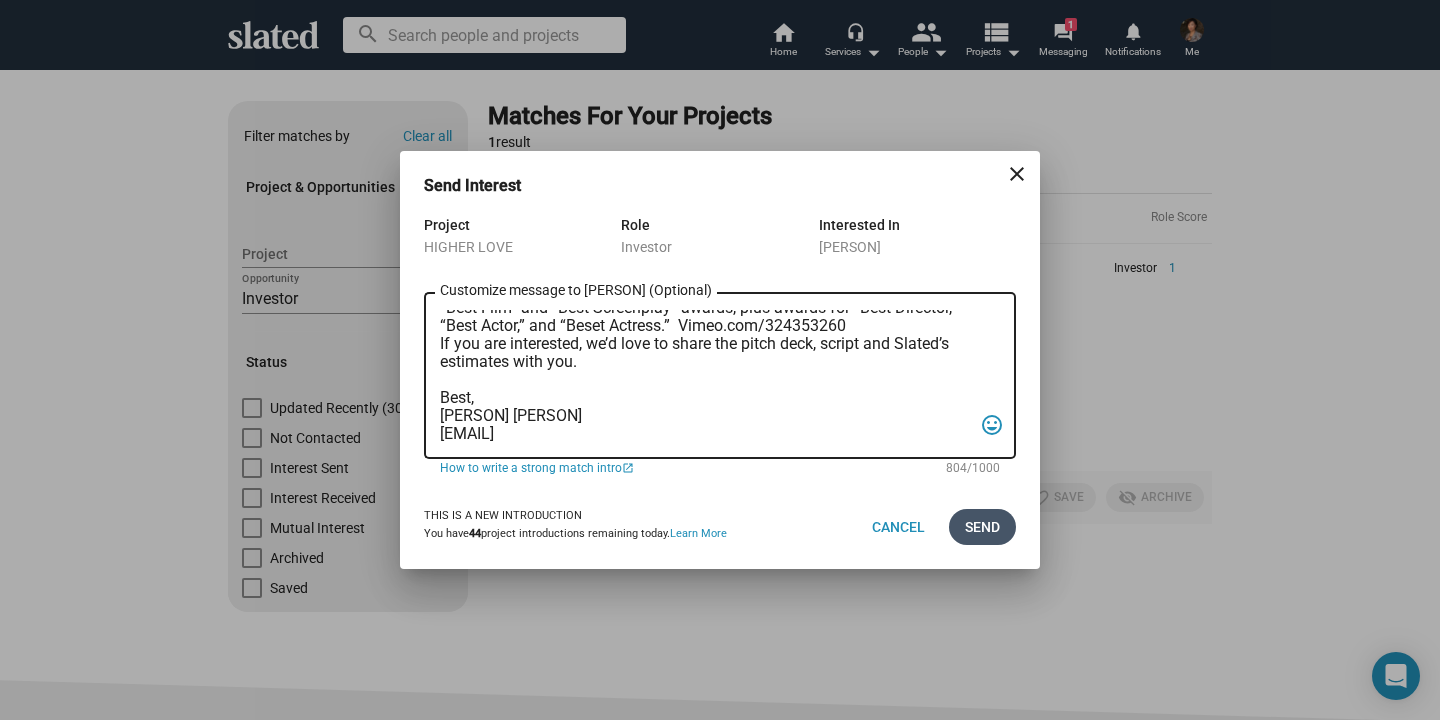 click on "Send" at bounding box center (982, 527) 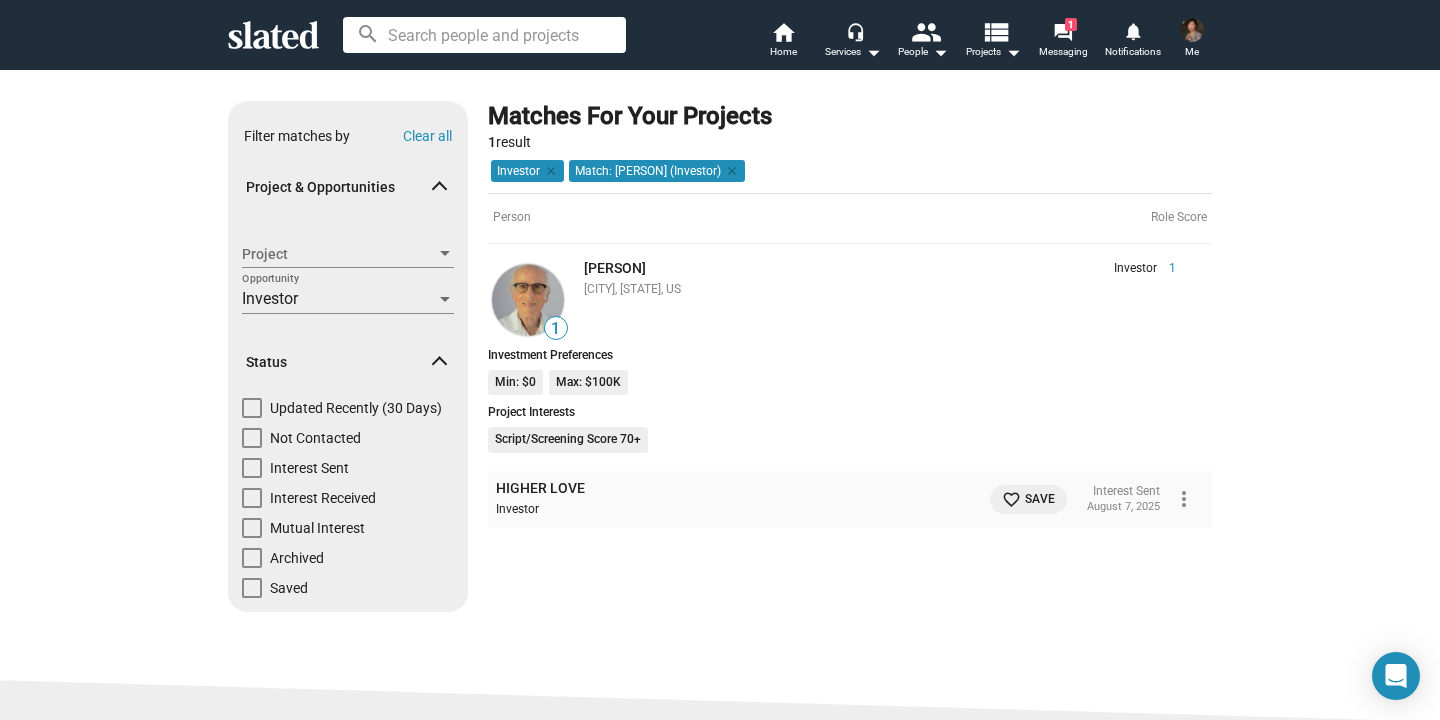 click on "Resources About Slated Press Help & FAQs Jobs Services Analysis Opportunity  Matching EP Services Successes Slated Group Slated Analytics Disclosure  Statements  RSS  film onomics blog Terms of Service  |  Privacy Policy  |  Cookie Policy  |  Do not sell my personal information Electronic Consent & Delivery Agreement  |  Investment Management Agreement
All rights reserved. © 2025 Slated, Inc." at bounding box center (720, 886) 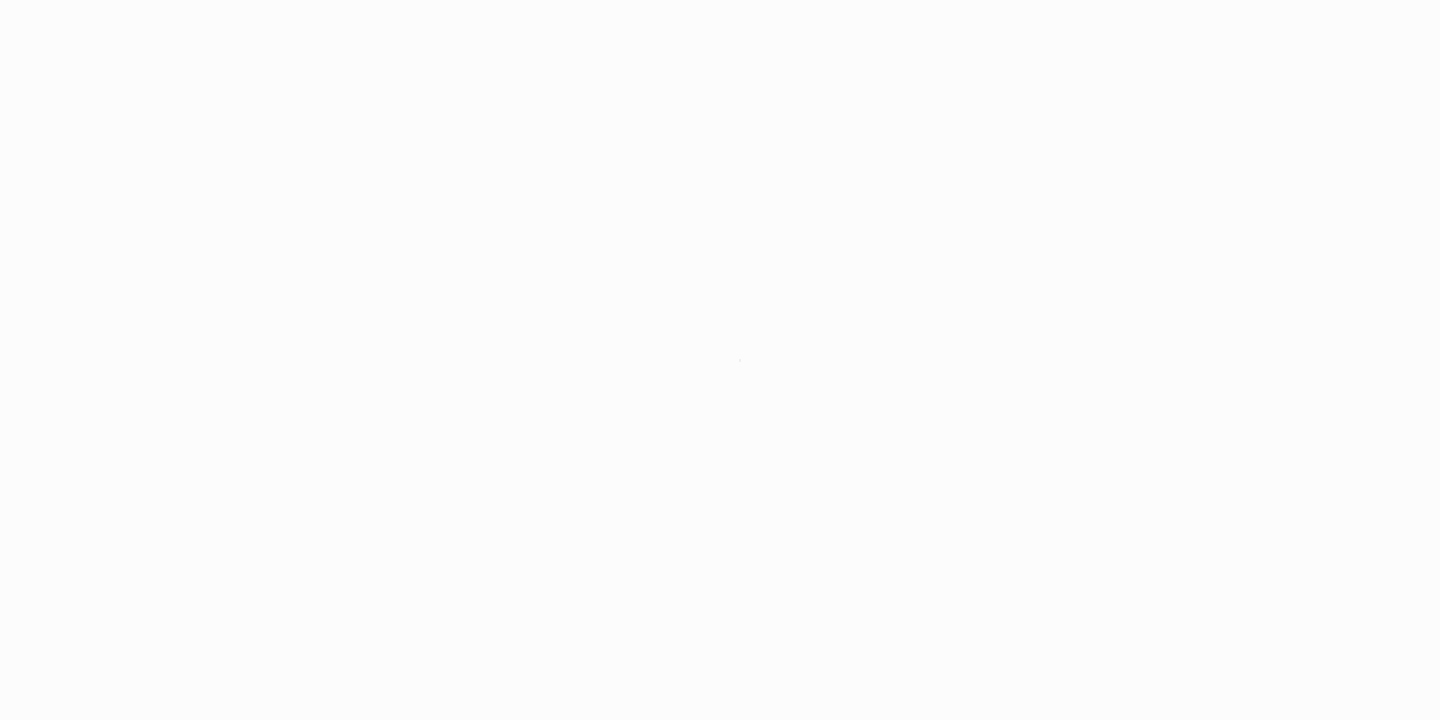 scroll, scrollTop: 0, scrollLeft: 0, axis: both 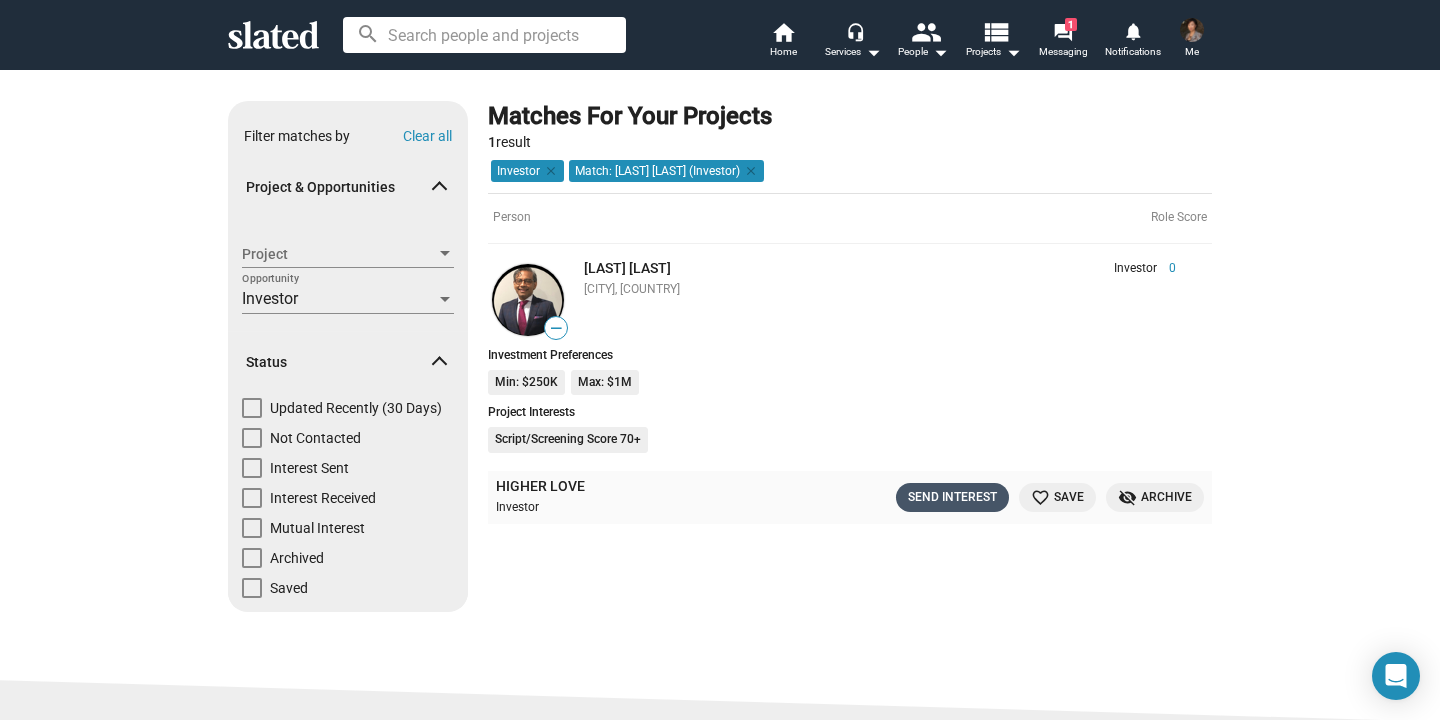 click on "Send Interest" 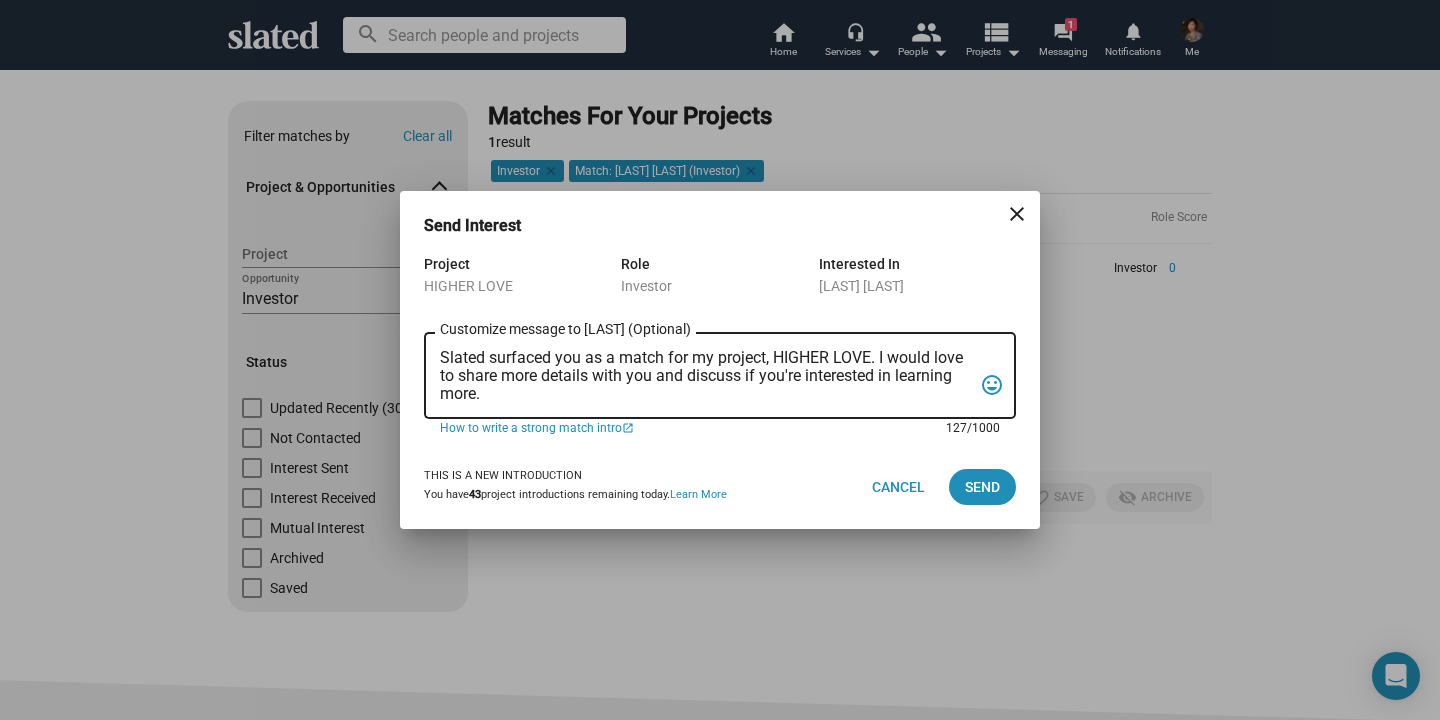 drag, startPoint x: 502, startPoint y: 394, endPoint x: 437, endPoint y: 299, distance: 115.10864 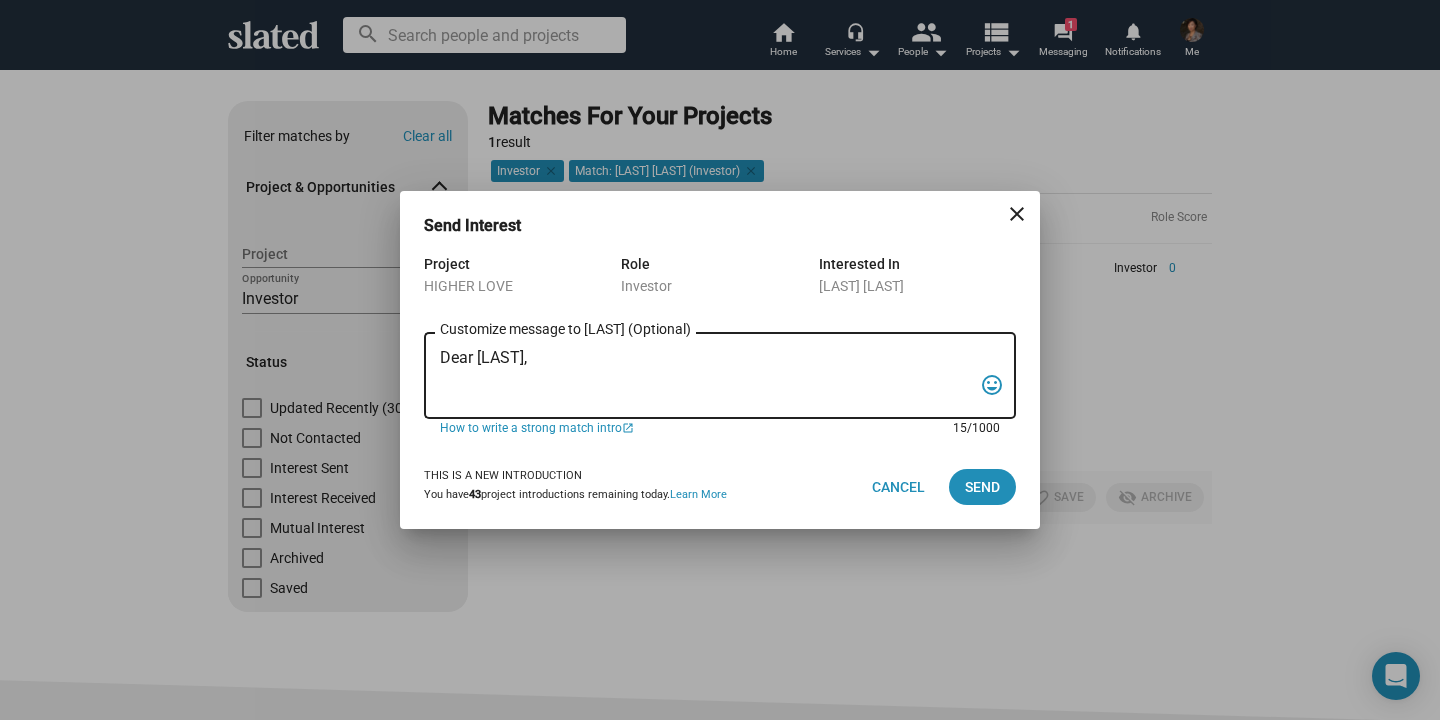 paste on "Slated surfaced you as a match for my project HIGHER LOVE, a faith-adjacent/values-based family drama. We are currently filming in [STATE] with Dennis Haysbert, Marilu Henner and Joe Pantoliano.
We’ve received a Script Score of 73, a Financial Score of 87, and a Project Score of 65. According to Slated’s Financial Analysis, our base revenue case is $3.5M theatrical and $2.3 non-theatrical.
Our budget of the film is $1.1 million and we are only short by $200K. Here is a link to the proof of concept short “Together” based on the feature script. “Together” was selected by 26 film festivals worldwide, including 3 Academy Award Qualifiers, and won major awards in 12, including multiple “Best Film” and “Best Screenplay” awards, plus awards for “Best Director,” “Best Actor,” and “Beset Actress.” Vimeo.com/324353260
If you are interested, we’d love to share the pitch deck, script and Slated’s estimates with you.
Best,
[FIRST] [LAST]
[EMAIL]" 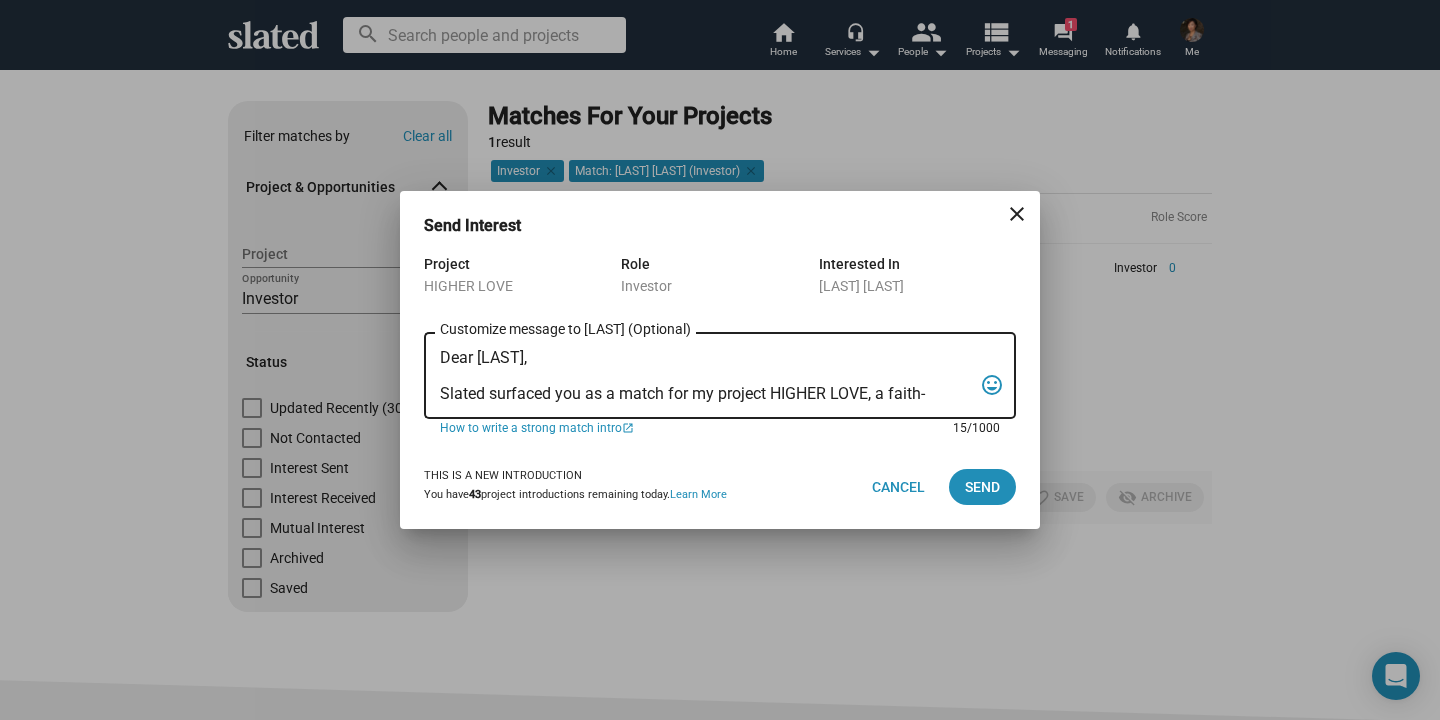 scroll, scrollTop: 263, scrollLeft: 0, axis: vertical 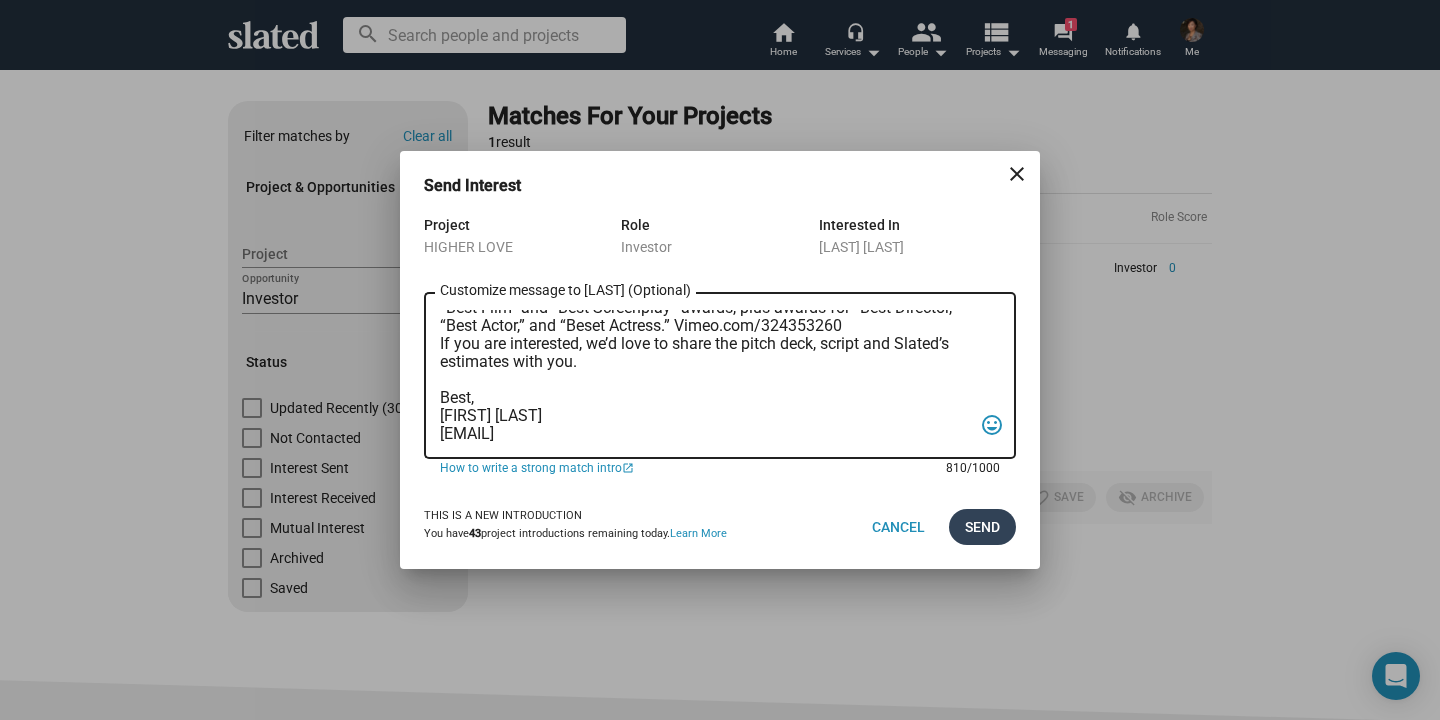 type on "Dear [LAST],
Slated surfaced you as a match for my project HIGHER LOVE, a faith-adjacent/values-based family drama. We are currently filming in [STATE] with Dennis Haysbert, Marilu Henner and Joe Pantoliano.
We’ve received a Script Score of 73, a Financial Score of 87, and a Project Score of 65. According to Slated’s Financial Analysis, our base revenue case is $3.5M theatrical and $2.3 non-theatrical.
Our budget of the film is $1.1 million and we are only short by $200K. Here is a link to the proof of concept short “Together” based on the feature script. “Together” was selected by 26 film festivals worldwide, including 3 Academy Award Qualifiers, and won major awards in 12, including multiple “Best Film” and “Best Screenplay” awards, plus awards for “Best Director,” “Best Actor,” and “Beset Actress.” Vimeo.com/324353260
If you are interested, we’d love to share the pitch deck, script and Slated’s estimates with you.
Best,
[FIRST] [LAST]
[EMAIL]" 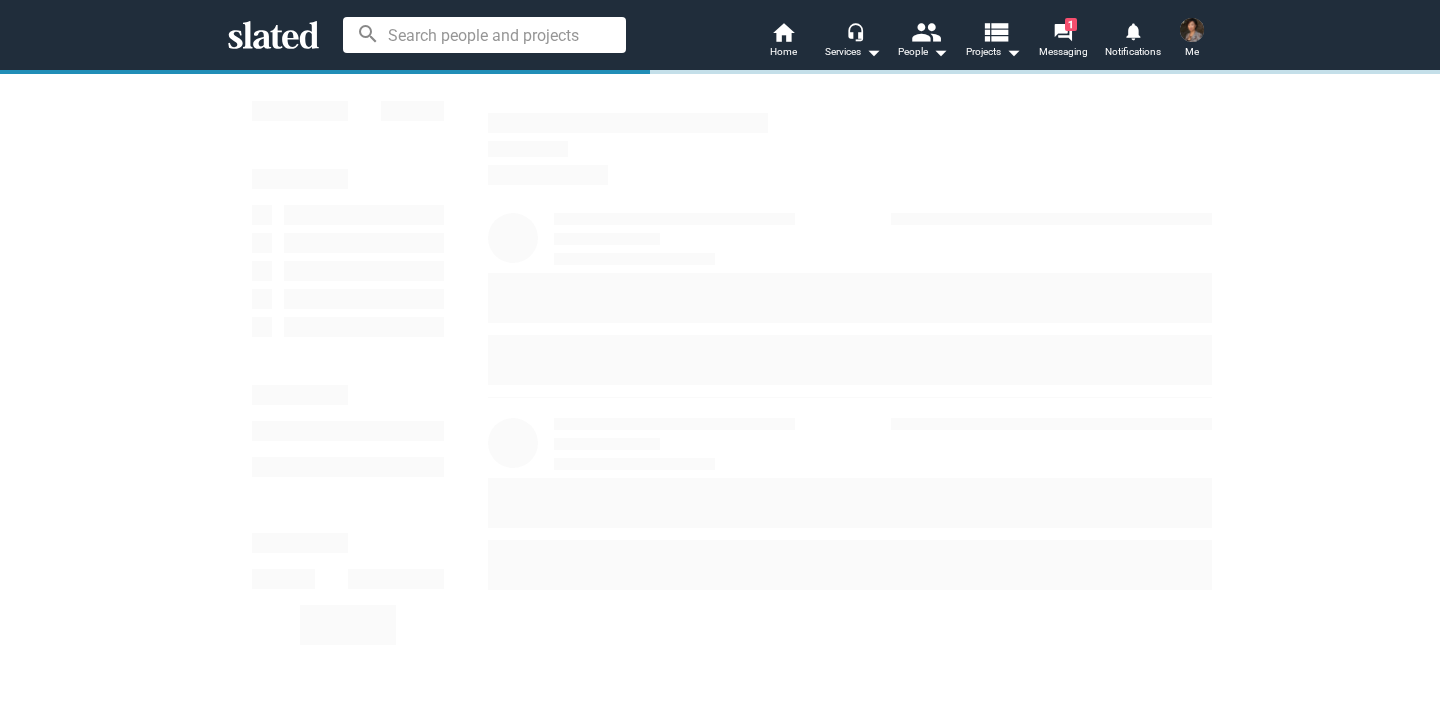 scroll, scrollTop: 0, scrollLeft: 0, axis: both 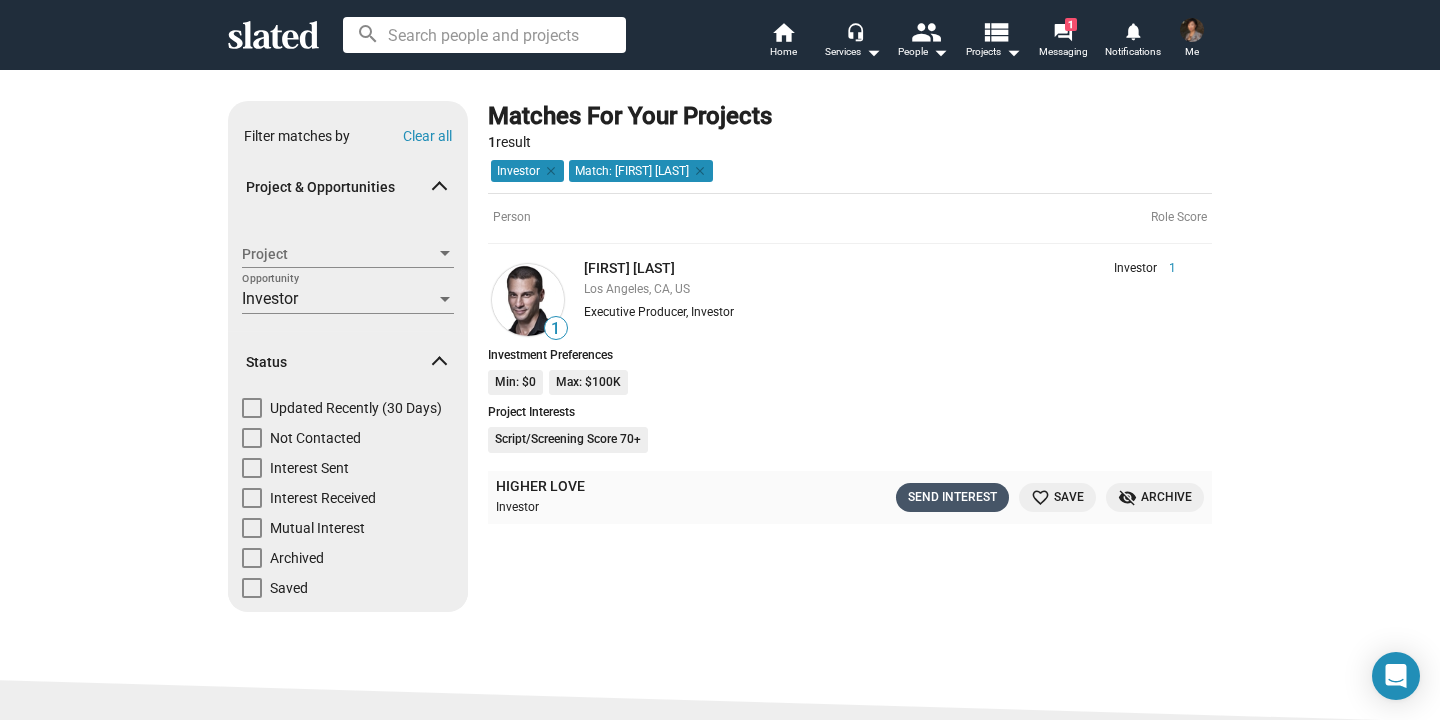 click on "Send Interest" 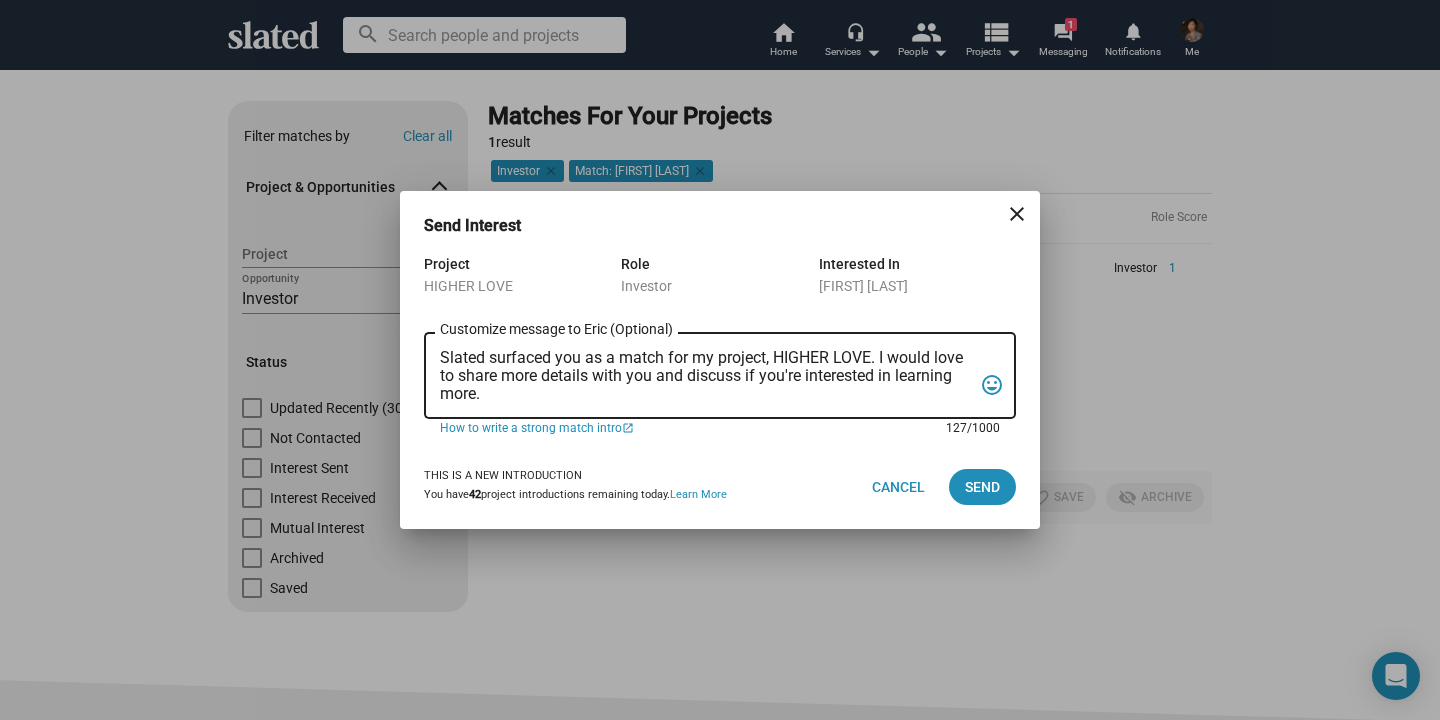 drag, startPoint x: 491, startPoint y: 396, endPoint x: 396, endPoint y: 318, distance: 122.91867 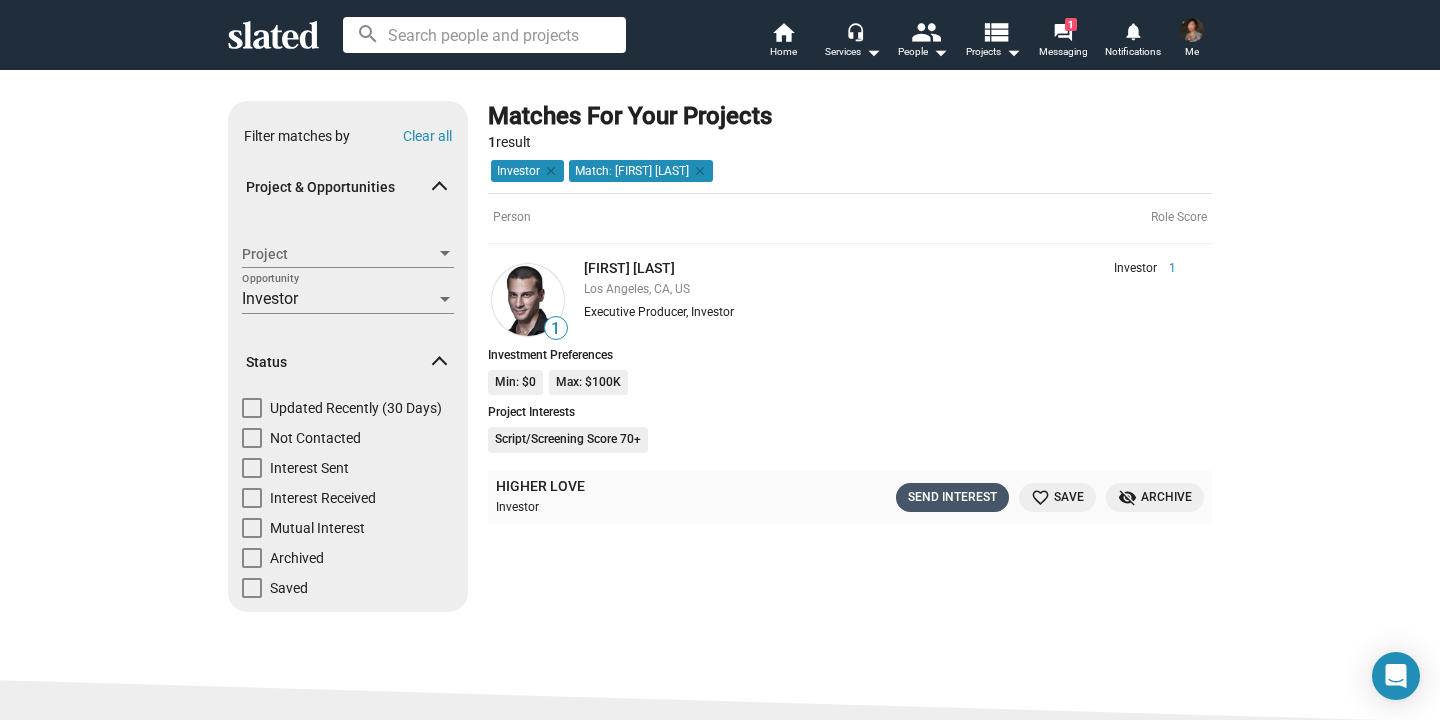 click on "Send Interest" 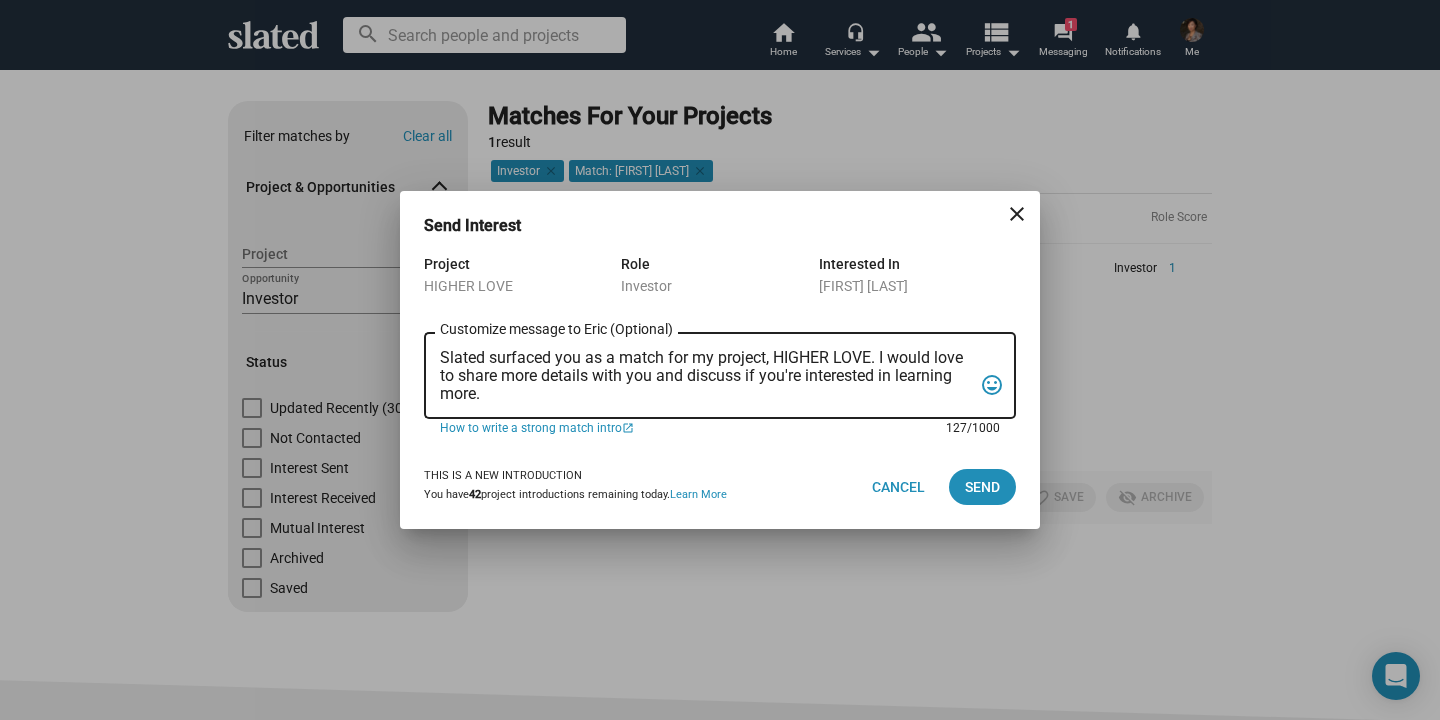 drag, startPoint x: 503, startPoint y: 401, endPoint x: 438, endPoint y: 333, distance: 94.06912 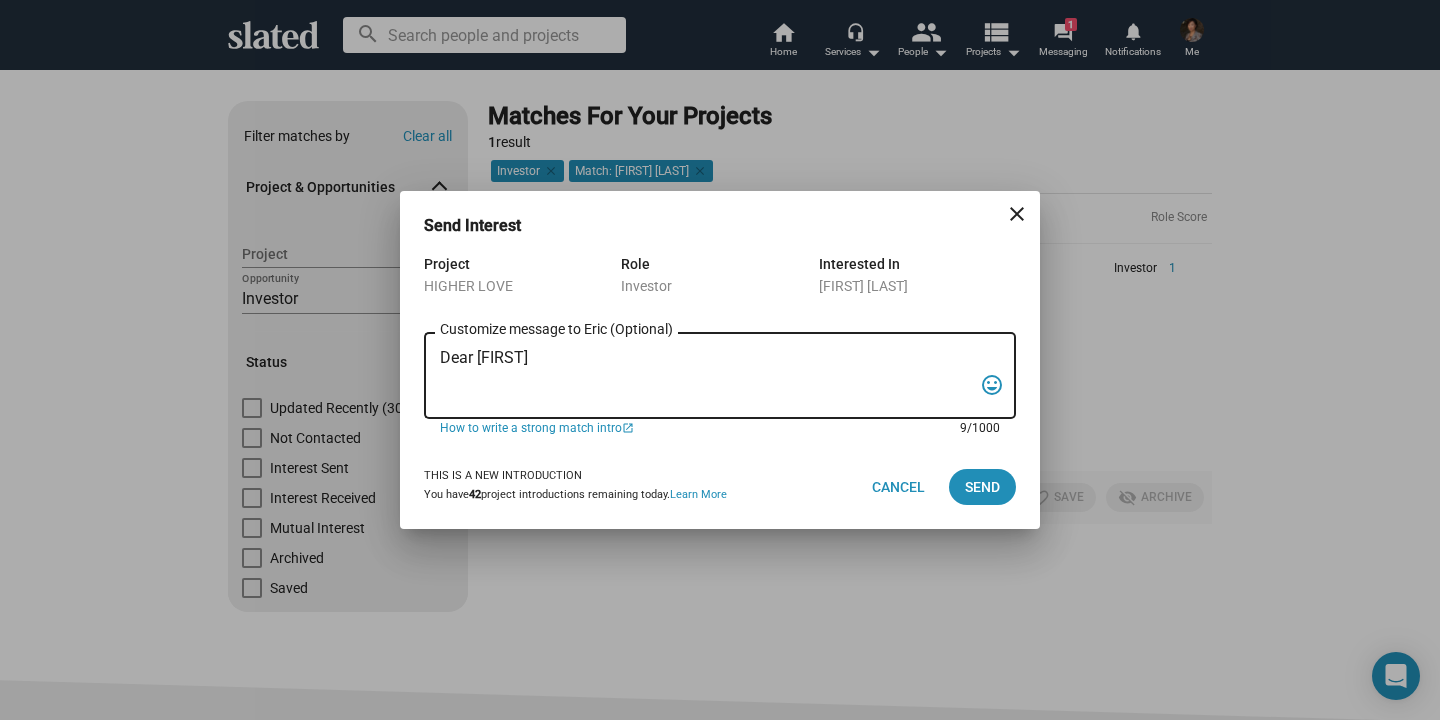 paste on "Slated surfaced you as a match for my project HIGHER LOVE, a faith-adjacent/values-based family drama.  We are currently filming in NJ with Dennis Haysbert, Marilu Henner and Joe Pantoliano.
We’ve received a Script Score of 73, a Financial Score of 87, and a Project Score of 65.  According to Slated’s Financial Analysis, our base revenue case is $3.5M theatrical and $2.3 non-theatrical.
Our budget of the film is $1.1 million and we are only short by $200K.  Here is a link to the proof of concept short “Together” based on the feature script.  “Together” was selected by 26 film festivals worldwide, including 3 Academy Award Qualifiers, and won major awards in 12, including multiple “Best Film” and “Best Screenplay” awards, plus awards for “Best Director,” “Best Actor,” and “Beset Actress.”  Vimeo.com/324353260
If you are interested, we’d love to share the pitch deck, script and Slated’s estimates with you.
Best,
Jean Su
jean@bvpictures.com" 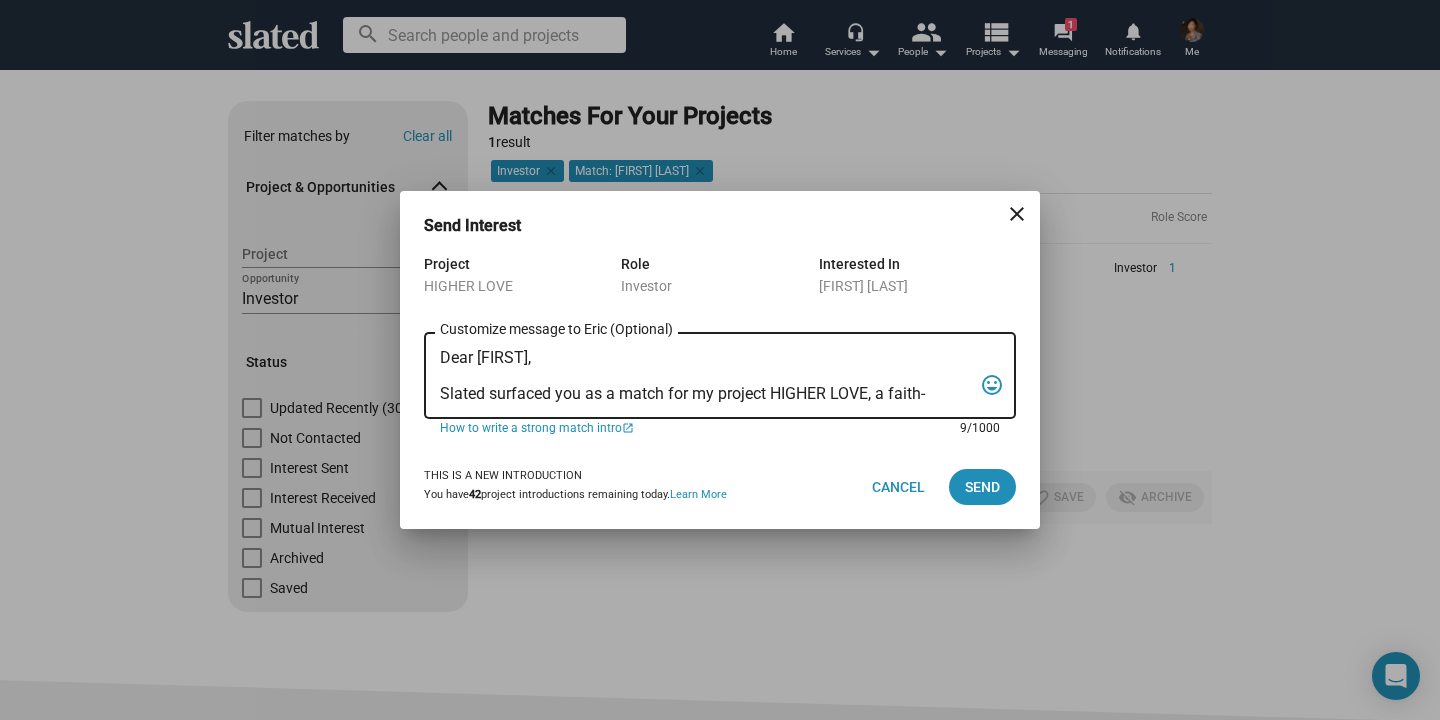 scroll, scrollTop: 263, scrollLeft: 0, axis: vertical 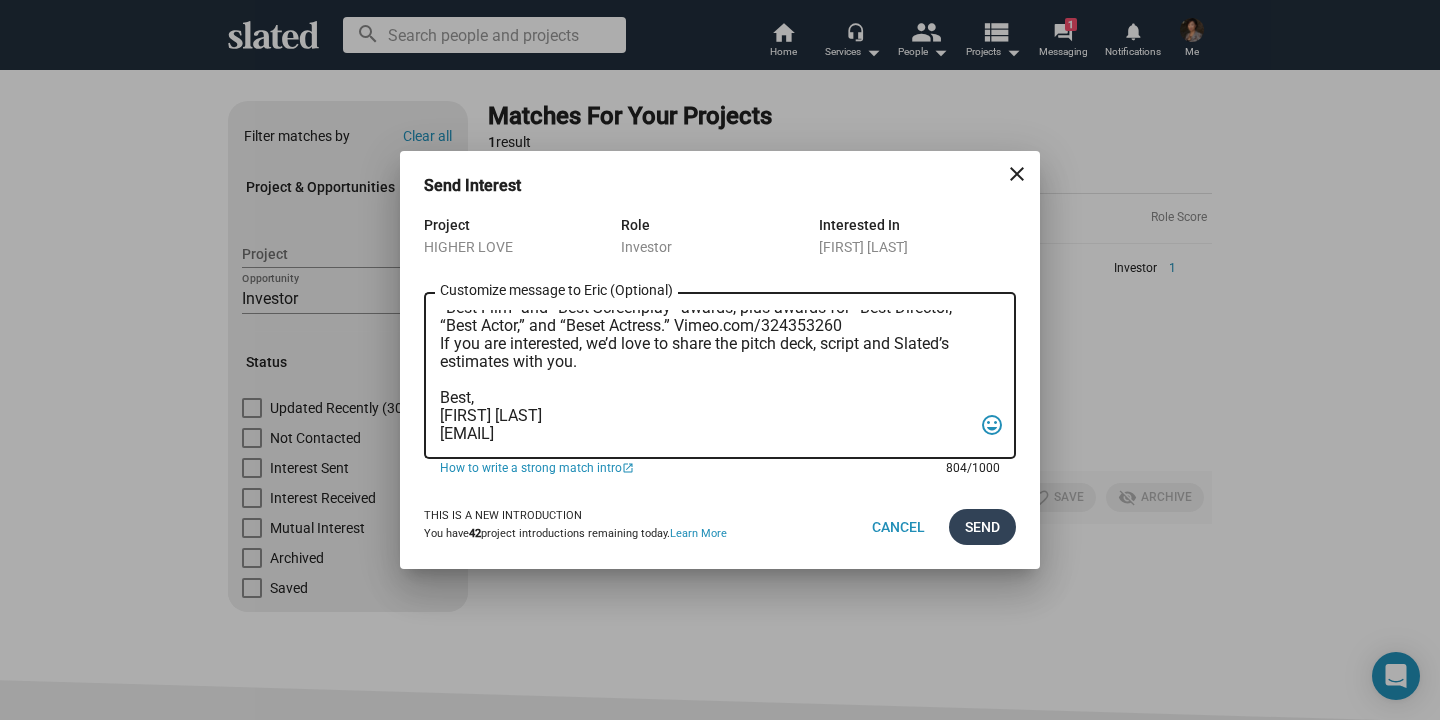 type on "Dear [FIRST],
Slated surfaced you as a match for my project HIGHER LOVE, a faith-adjacent/values-based family drama.  We are currently filming in [STATE] with Dennis Haysbert, Marilu Henner and Joe Pantoliano.
We’ve received a Script Score of 73, a Financial Score of 87, and a Project Score of 65.  According to Slated’s Financial Analysis, our base revenue case is $3.5M theatrical and $2.3 non-theatrical.
Our budget of the film is $1.1 million and we are only short by $200K.  Here is a link to the proof of concept short “Together” based on the feature script.  “Together” was selected by 26 film festivals worldwide, including 3 Academy Award Qualifiers, and won major awards in 12, including multiple “Best Film” and “Best Screenplay” awards, plus awards for “Best Director,” “Best Actor,” and “Beset Actress.”  Vimeo.com/324353260
If you are interested, we’d love to share the pitch deck, script and Slated’s estimates with you.
Best,
[FIRST] [LAST]
[EMAIL]" 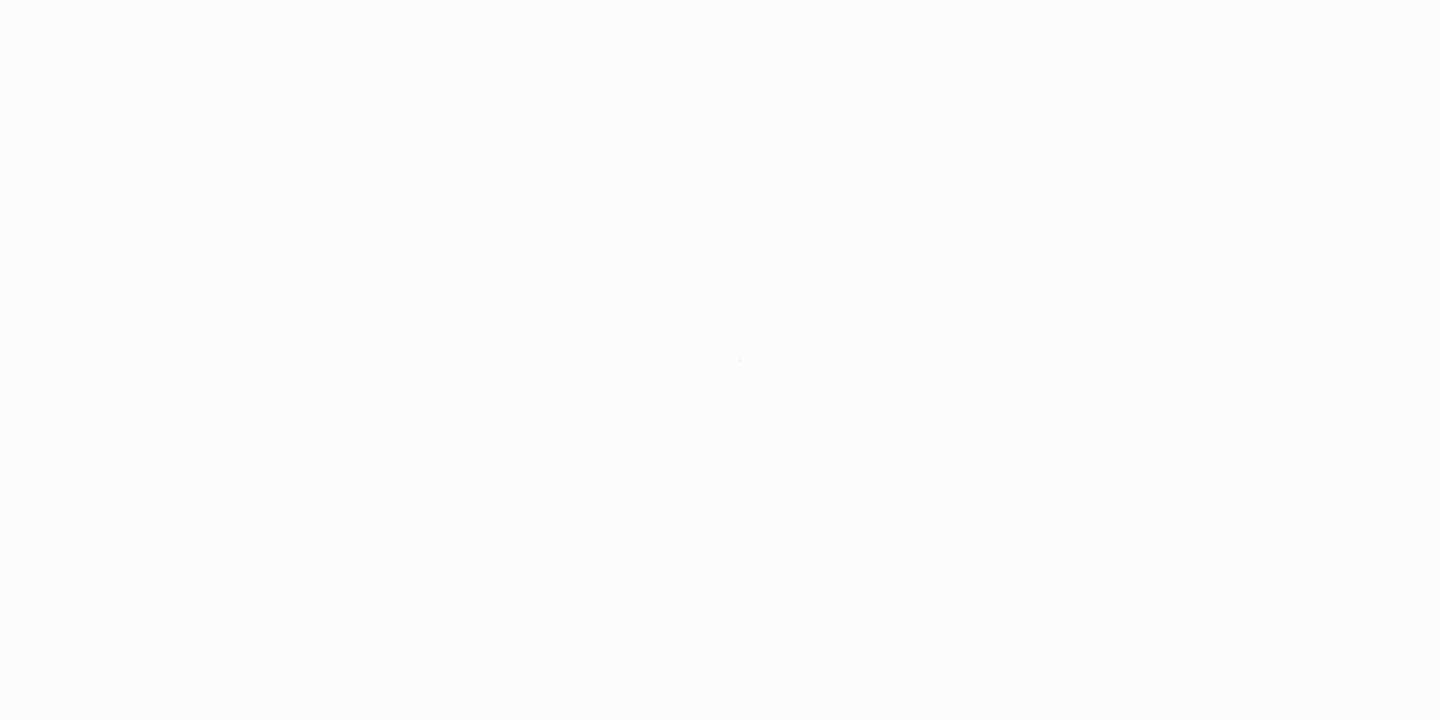 scroll, scrollTop: 0, scrollLeft: 0, axis: both 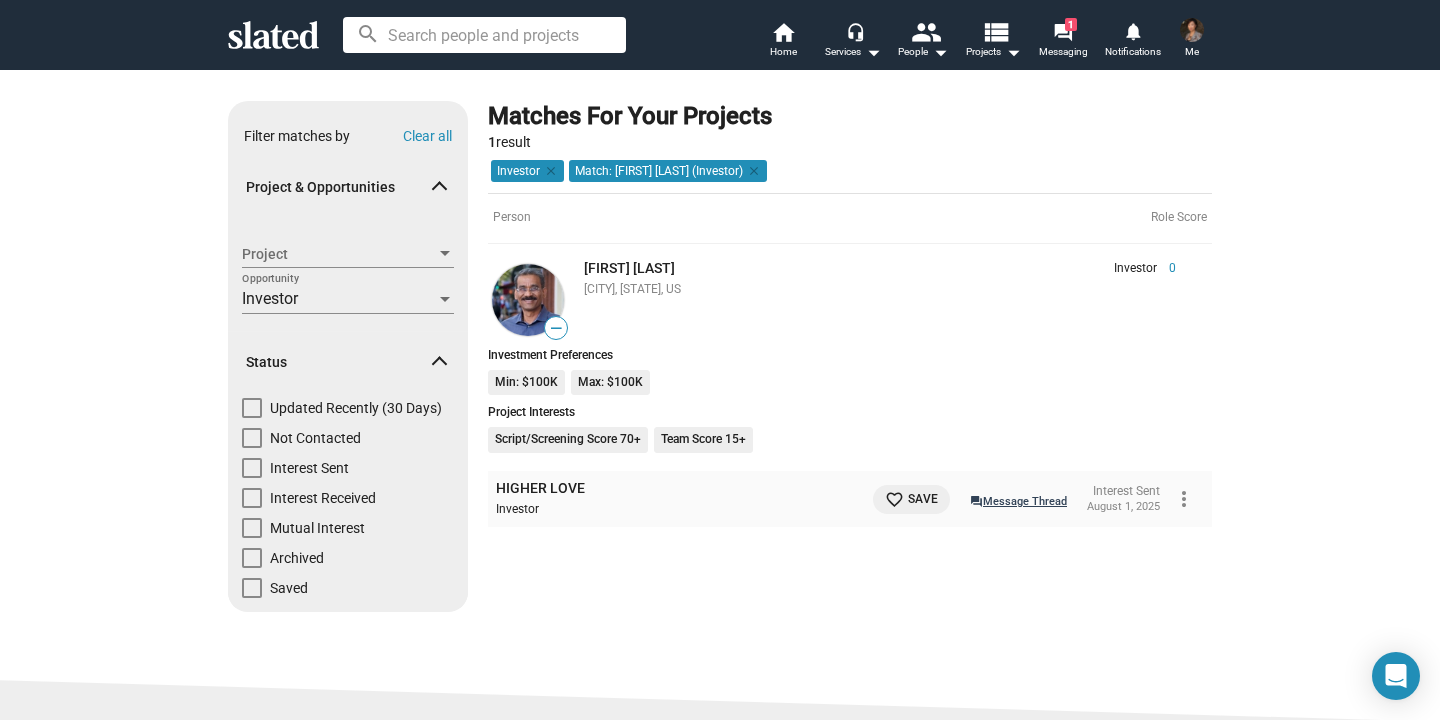 click on "question_answer  Message Thread" 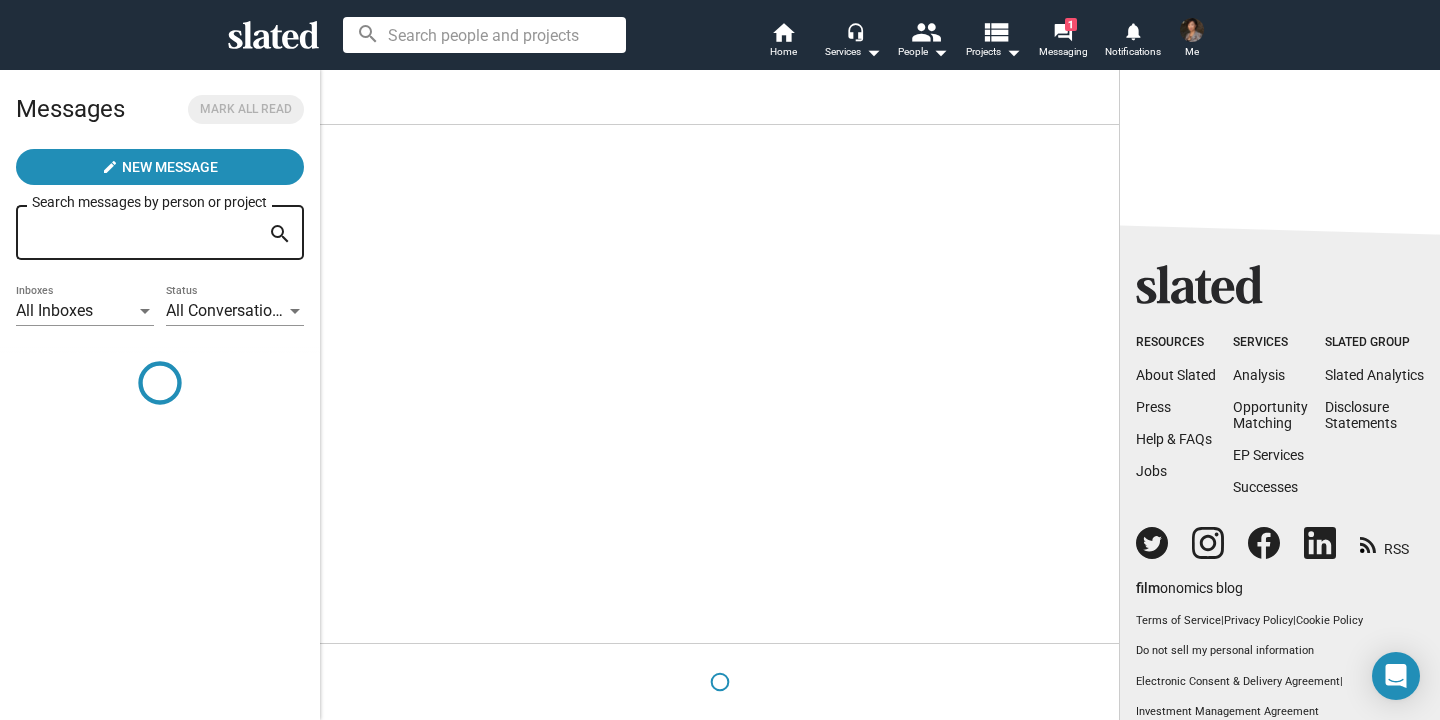scroll, scrollTop: 0, scrollLeft: 0, axis: both 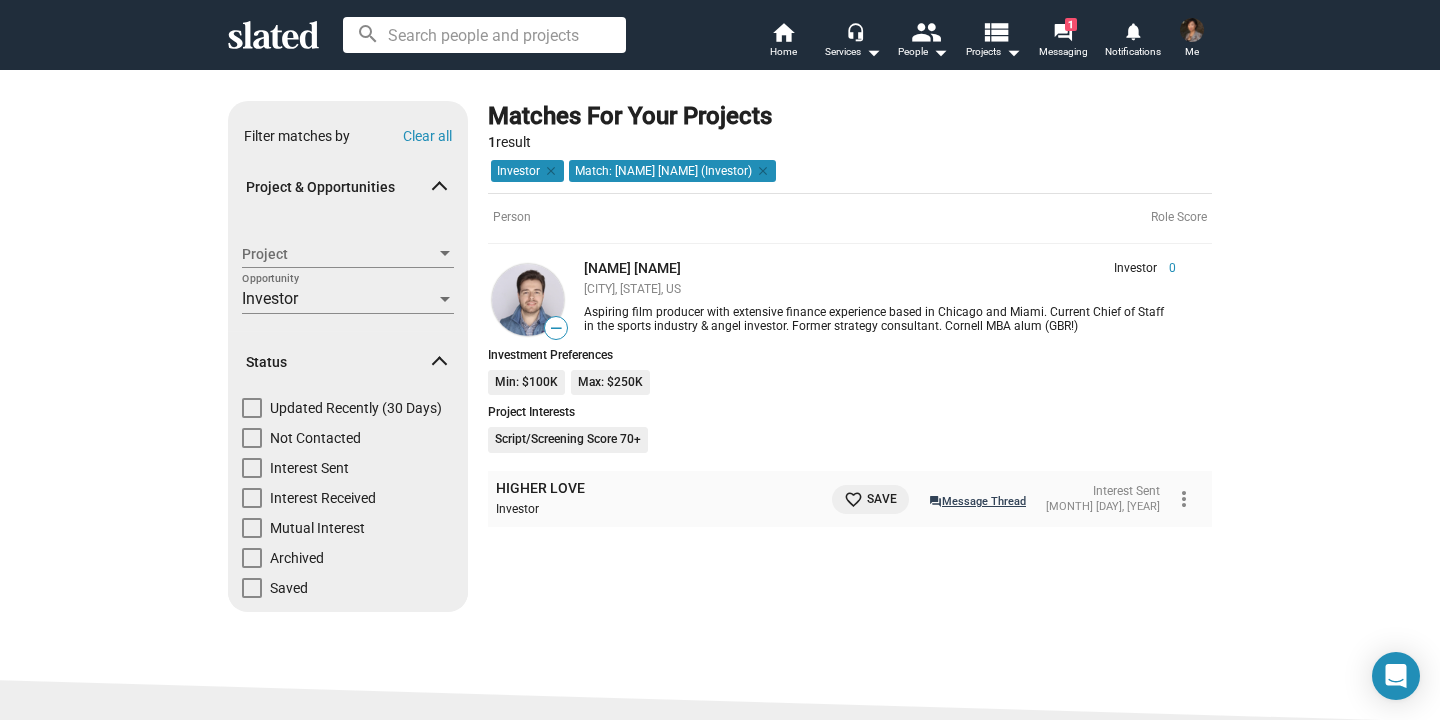 click on "question_answer  Message Thread" 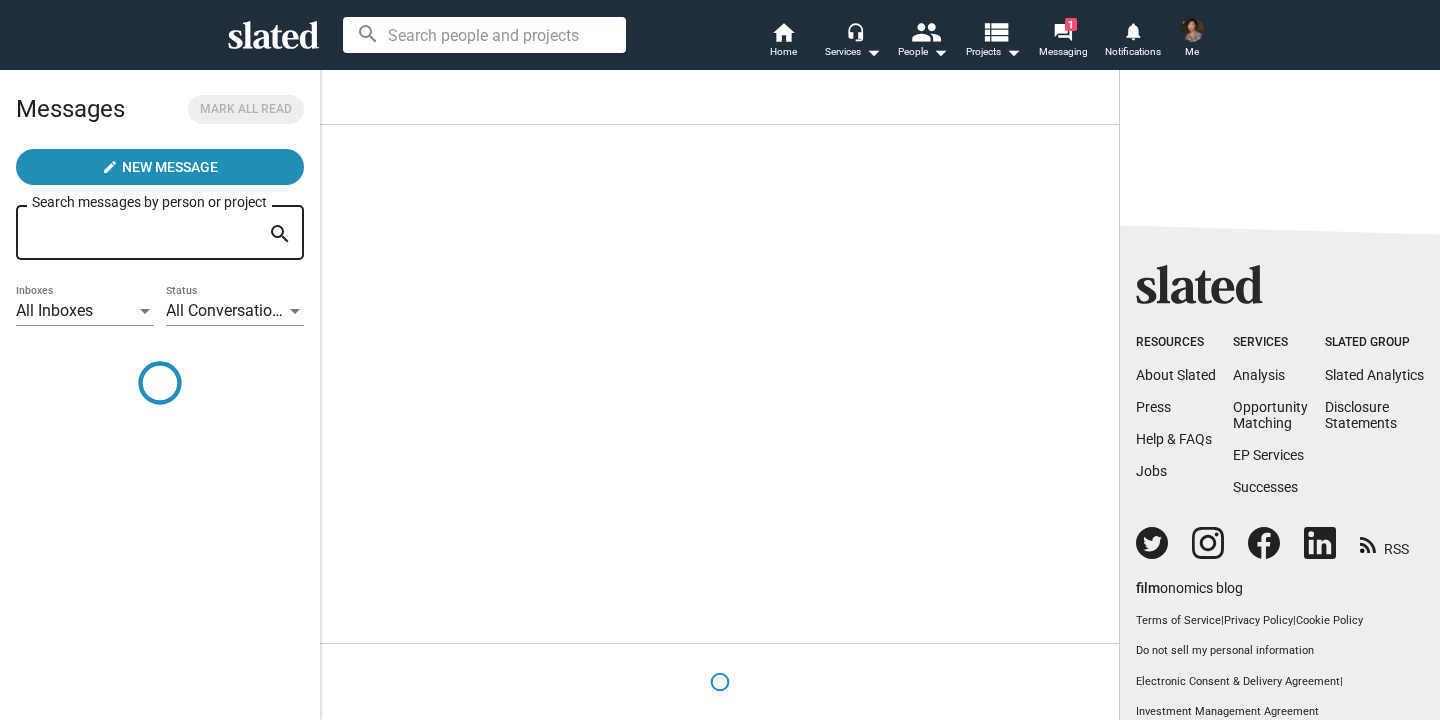 scroll, scrollTop: 0, scrollLeft: 0, axis: both 